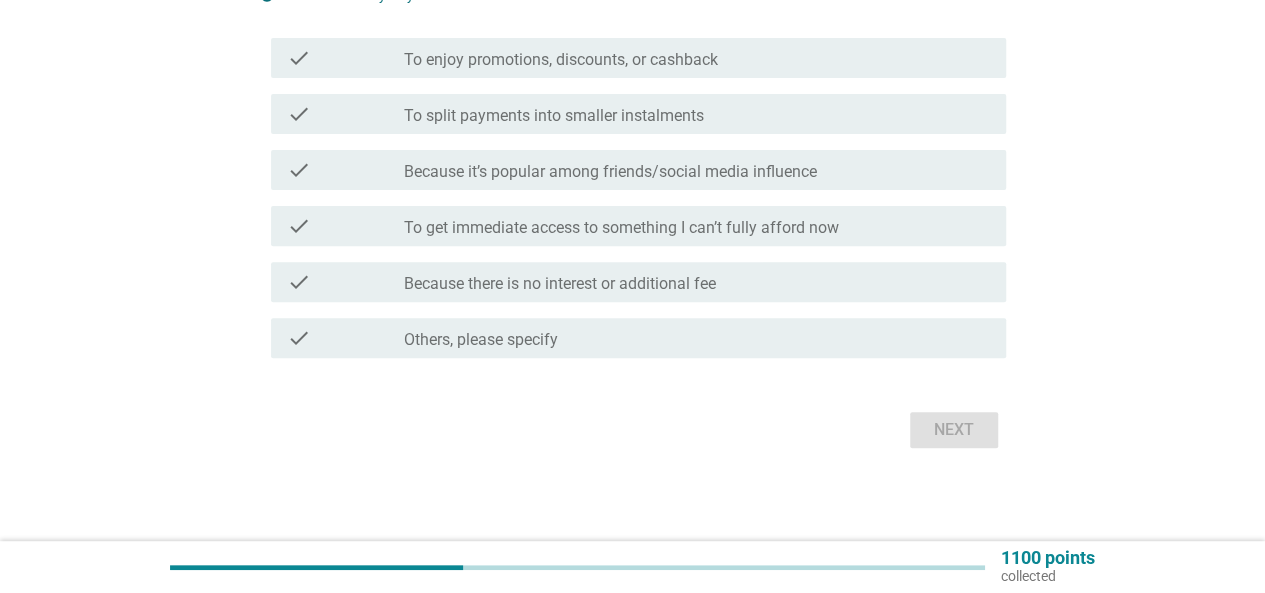 scroll, scrollTop: 240, scrollLeft: 0, axis: vertical 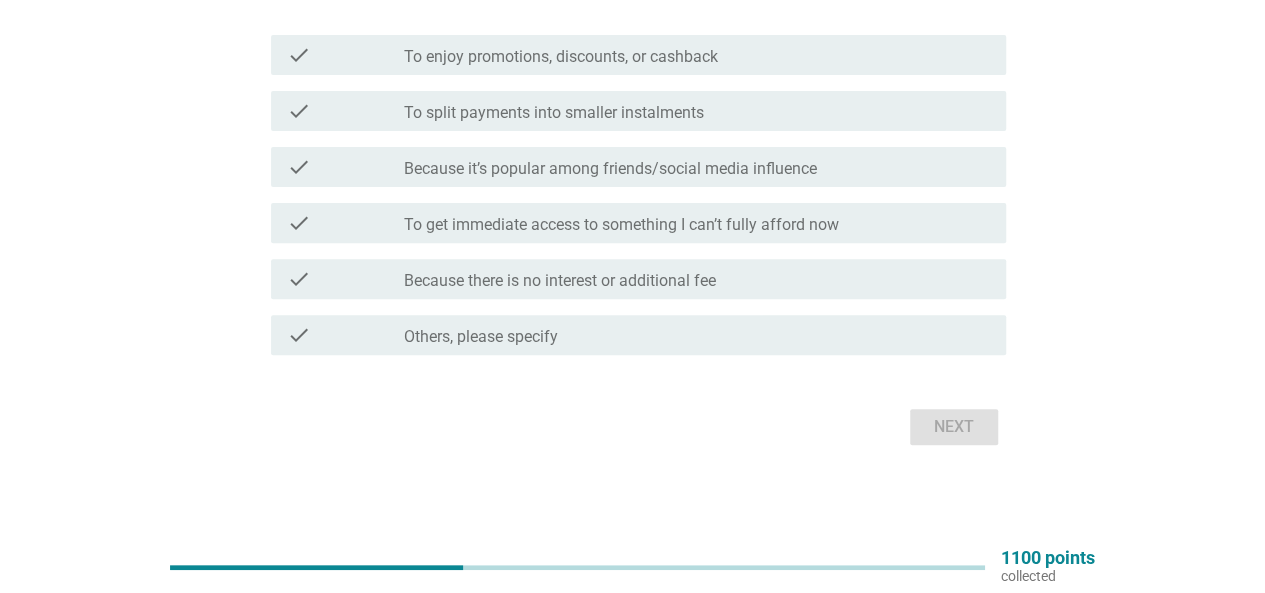 click on "check_box_outline_blank Because it’s popular among friends/social media influence" at bounding box center [697, 167] 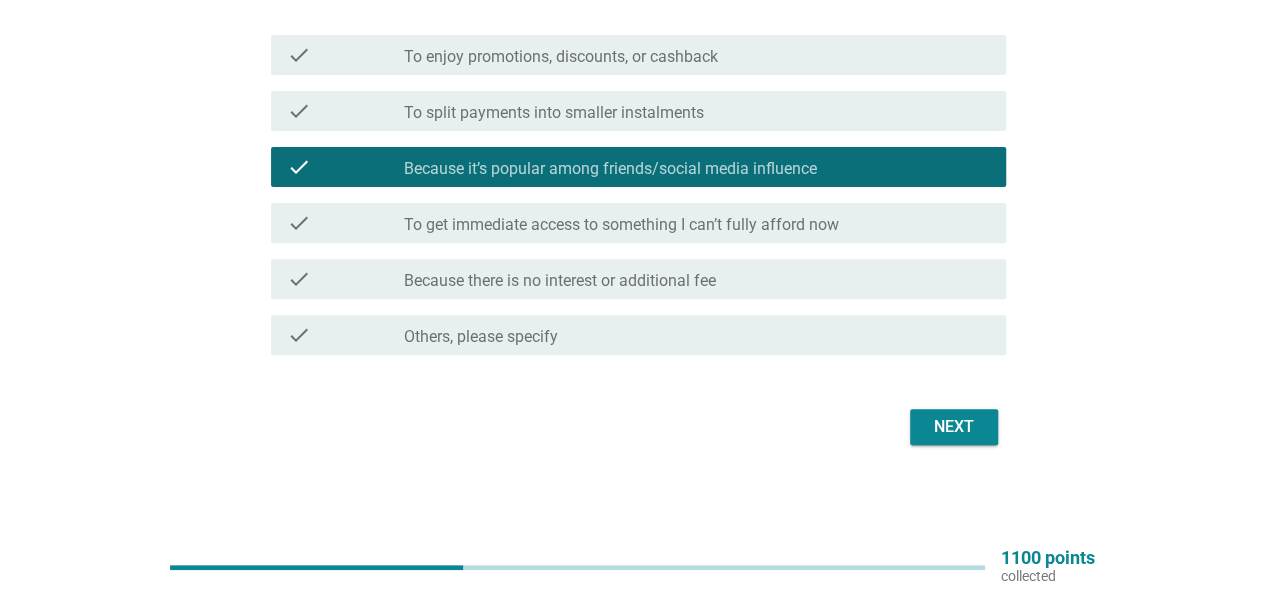 click on "Because there is no interest or additional fee" at bounding box center (560, 281) 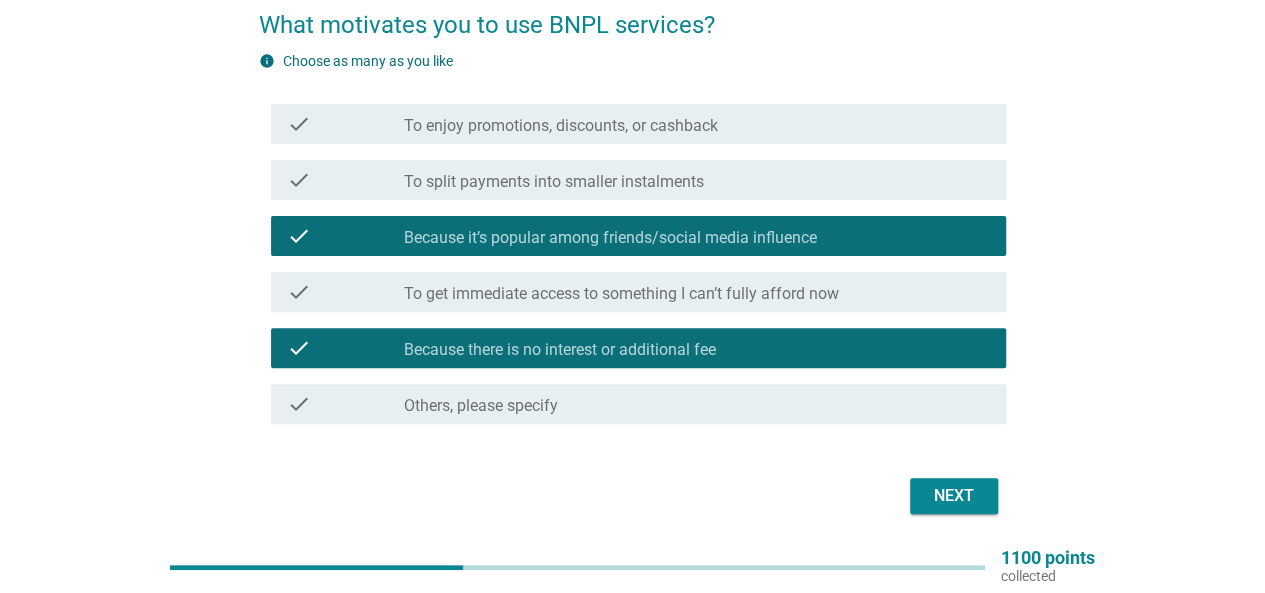 scroll, scrollTop: 140, scrollLeft: 0, axis: vertical 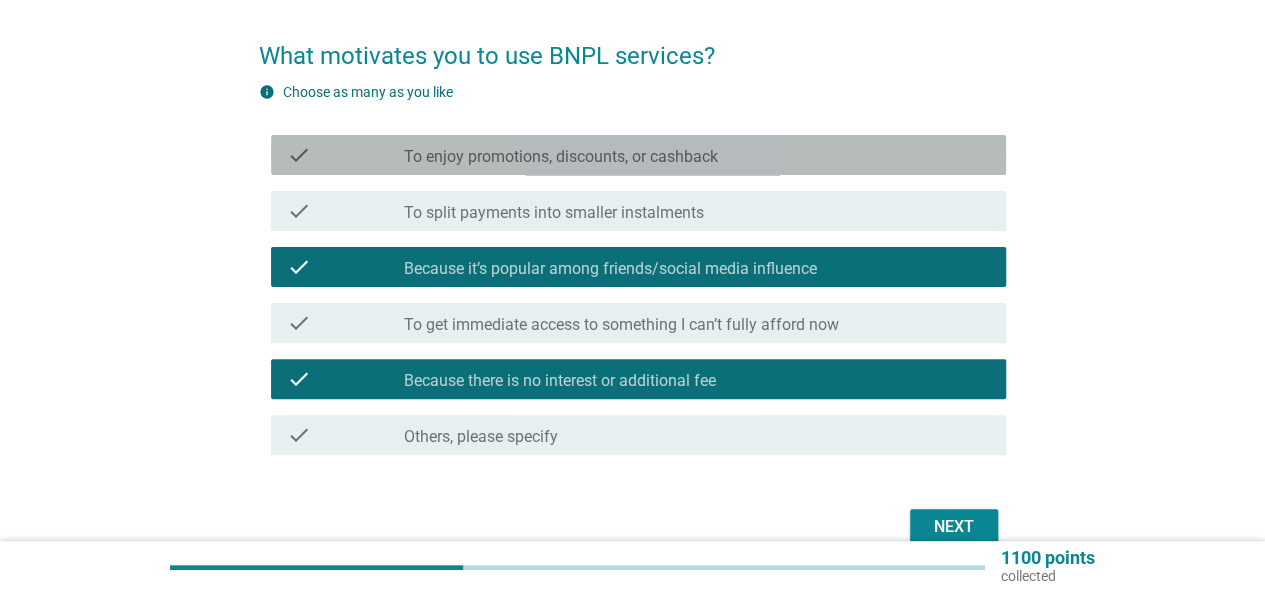 click on "To enjoy promotions, discounts, or cashback" at bounding box center (561, 157) 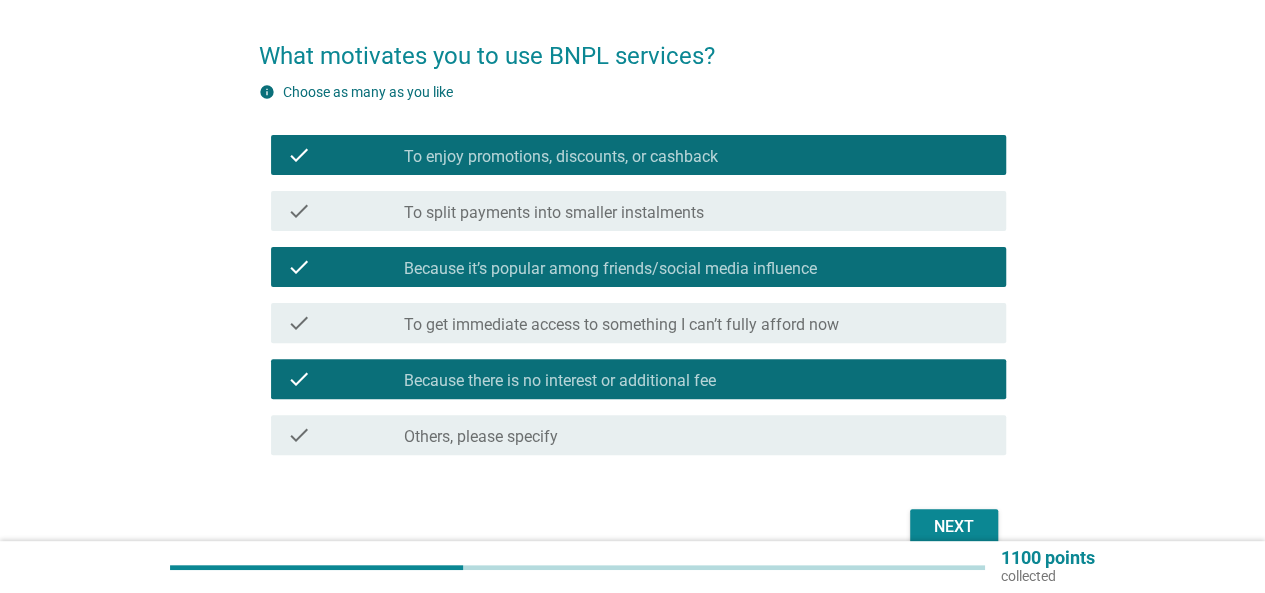click on "check     check_box To enjoy promotions, discounts, or cashback" at bounding box center (632, 155) 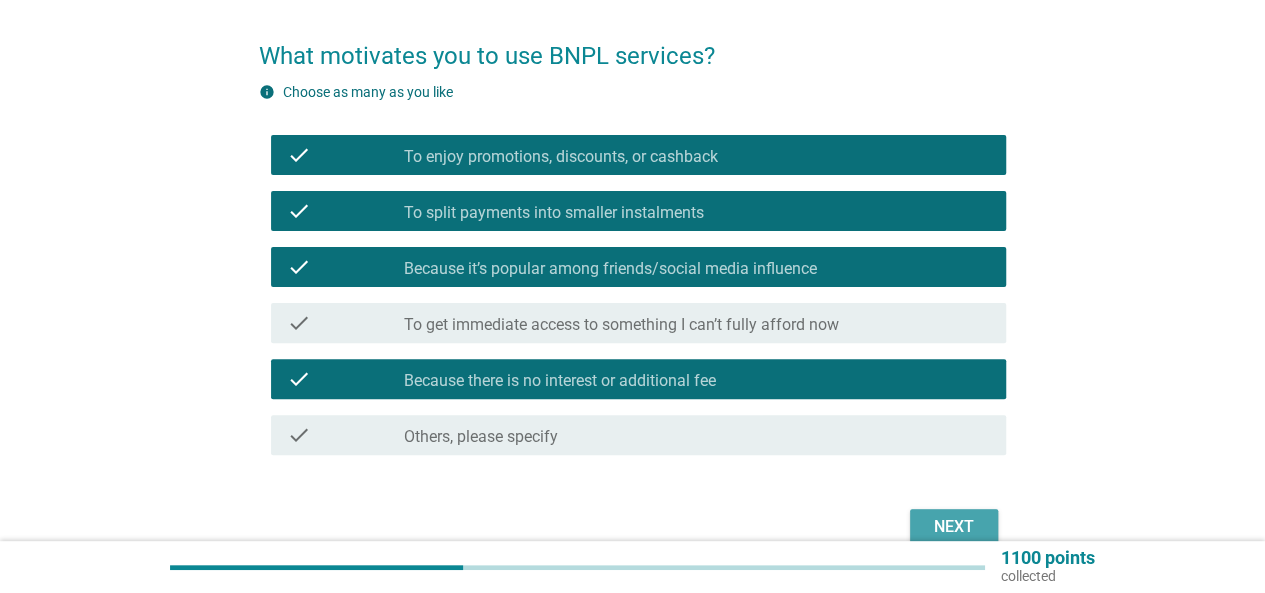 click on "Next" at bounding box center [954, 527] 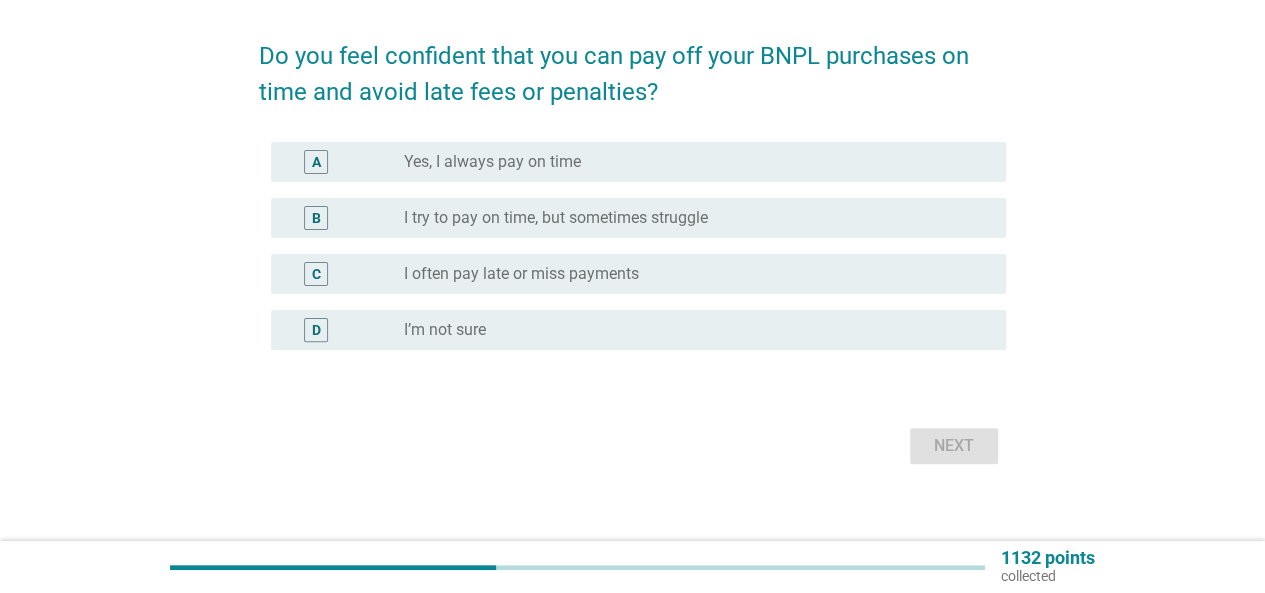 scroll, scrollTop: 0, scrollLeft: 0, axis: both 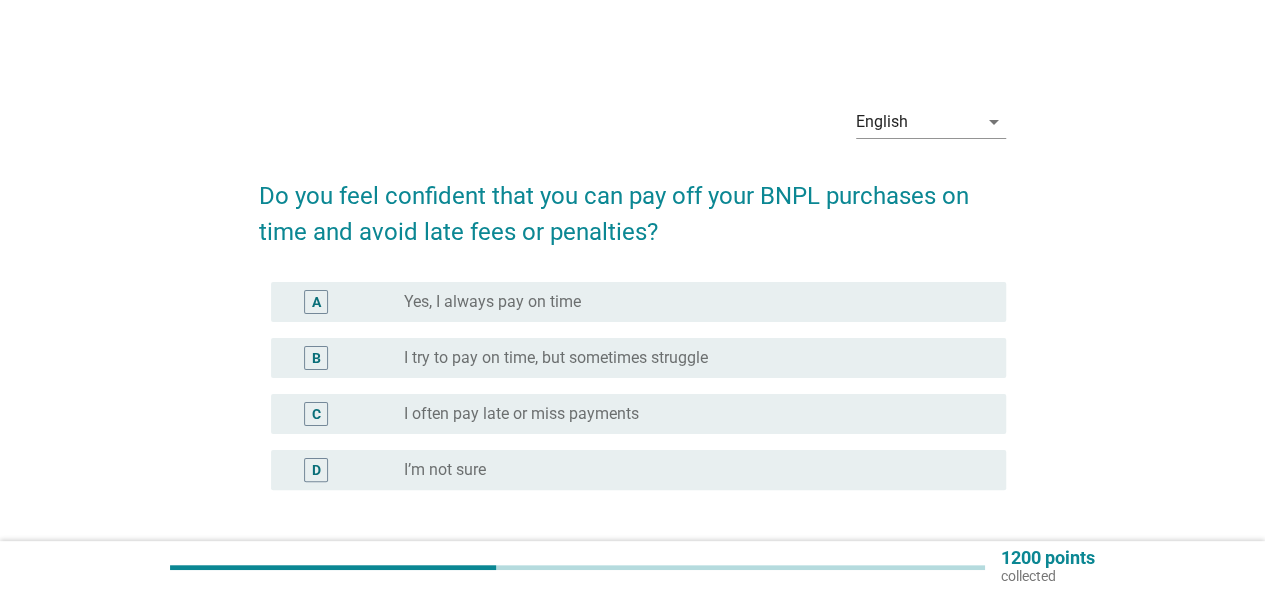 click on "radio_button_unchecked Yes, I always pay on time" at bounding box center [689, 302] 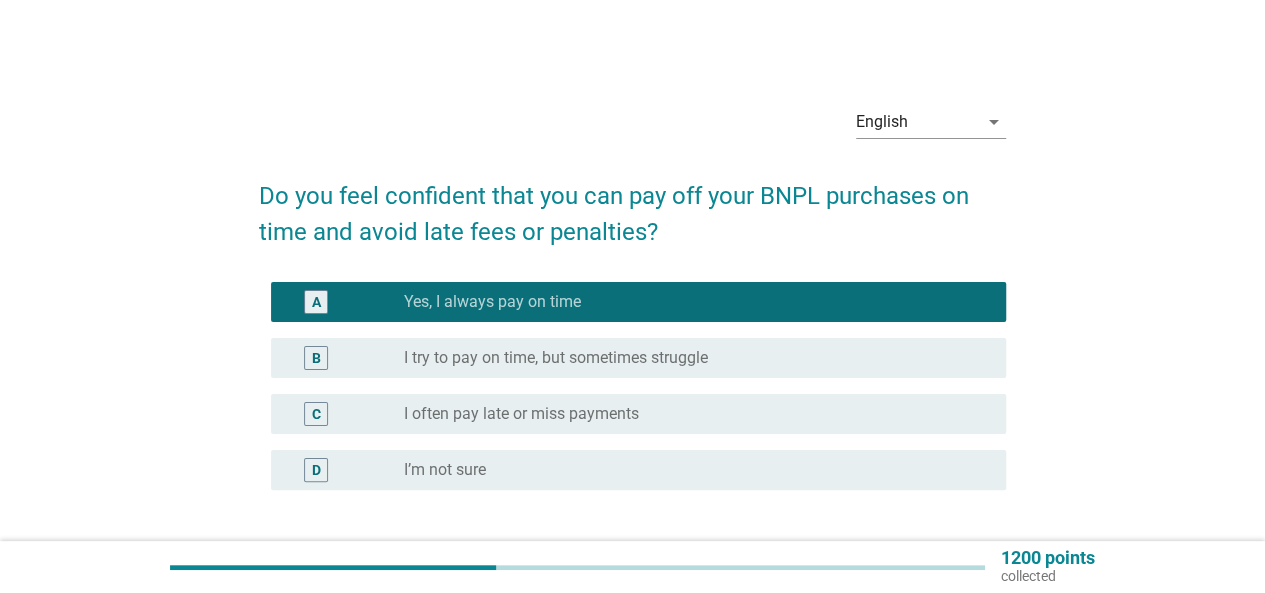 scroll, scrollTop: 158, scrollLeft: 0, axis: vertical 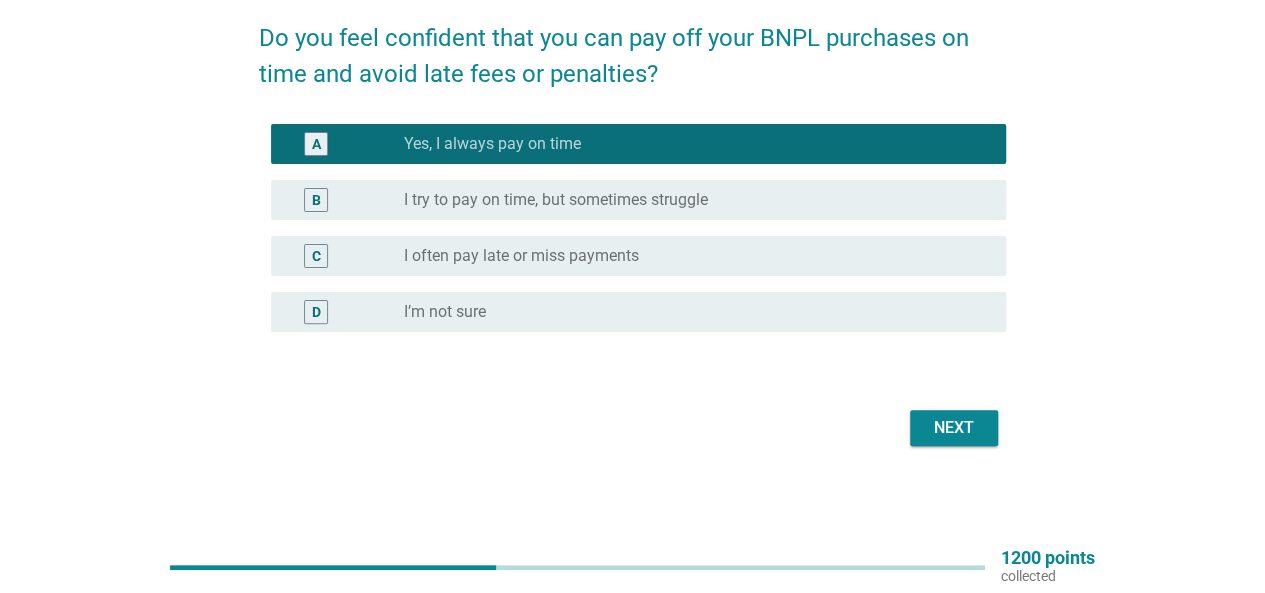click on "Next" at bounding box center [954, 428] 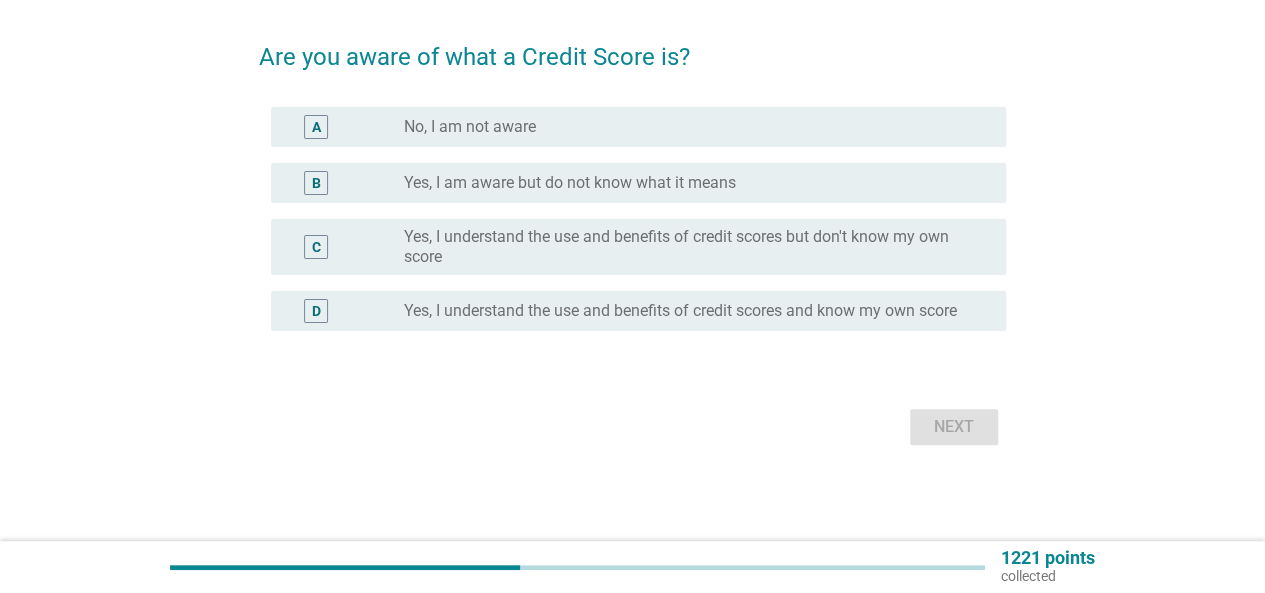 scroll, scrollTop: 0, scrollLeft: 0, axis: both 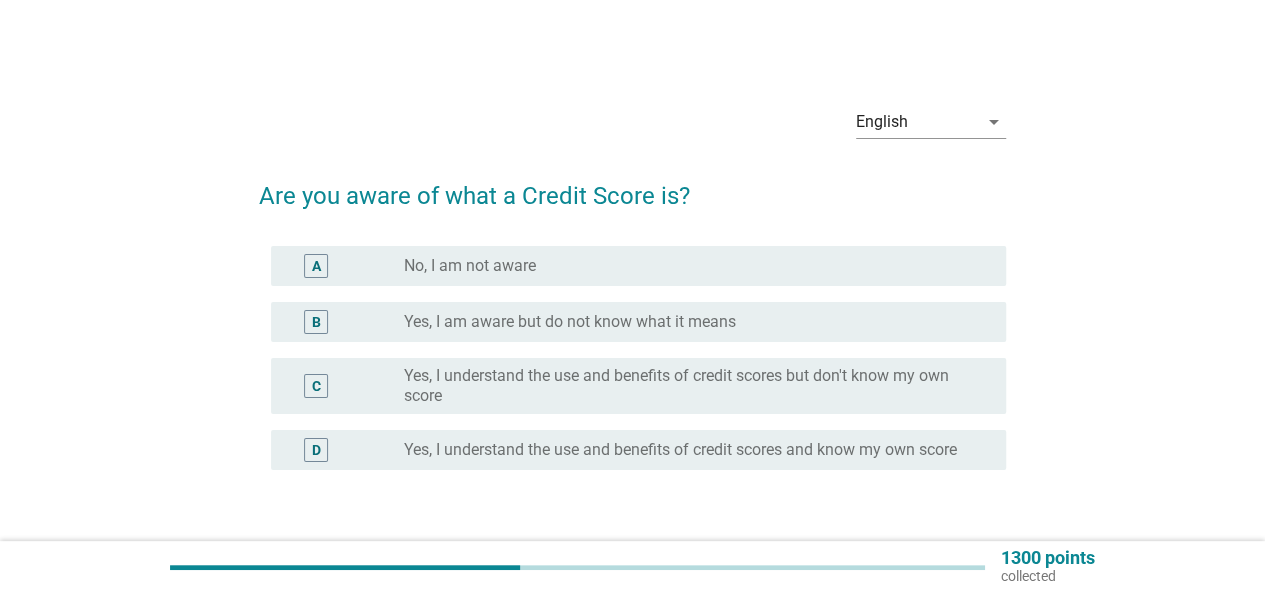 click on "radio_button_unchecked Yes, I understand the use and benefits of credit scores and know my own score" at bounding box center [697, 450] 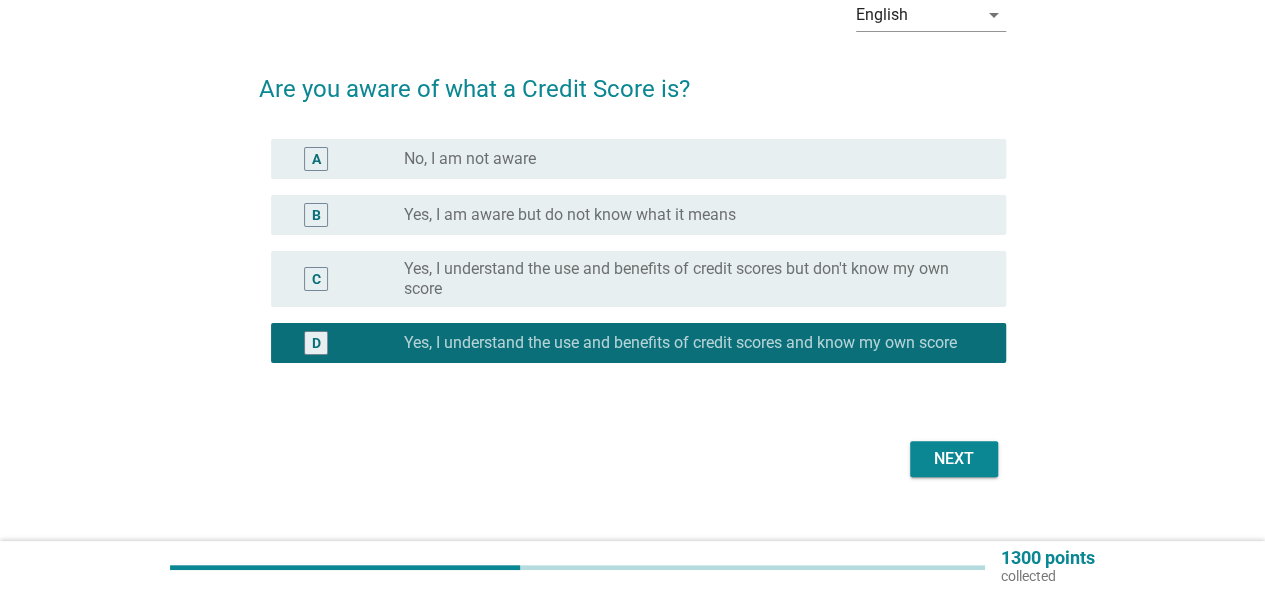 scroll, scrollTop: 138, scrollLeft: 0, axis: vertical 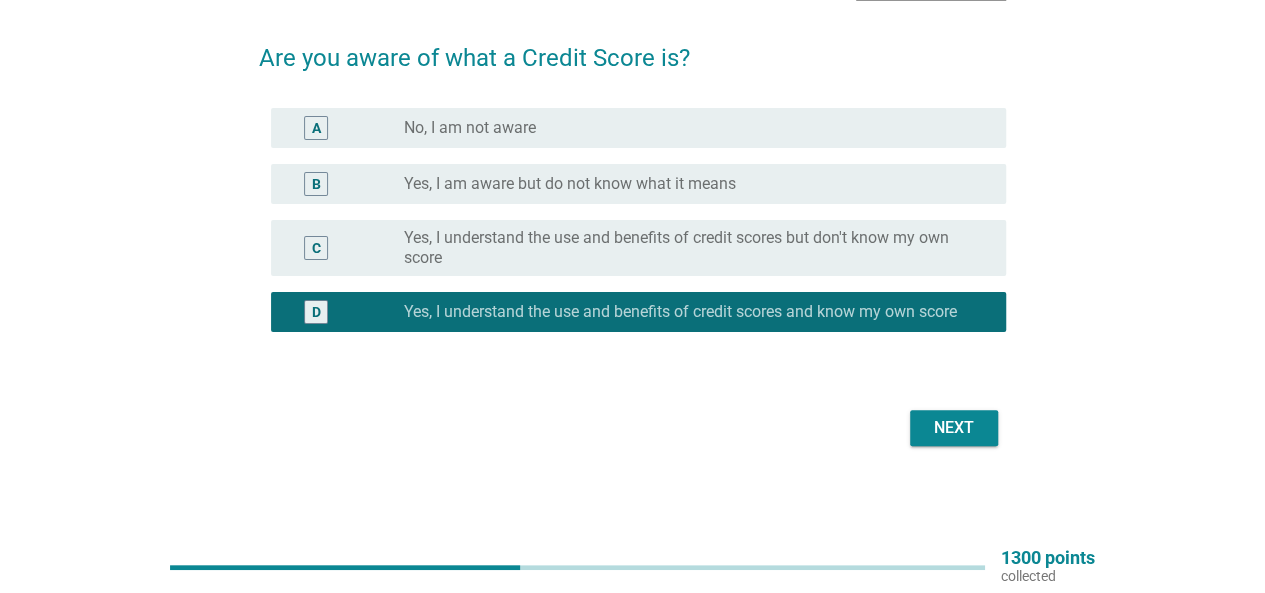 click on "Next" at bounding box center [954, 428] 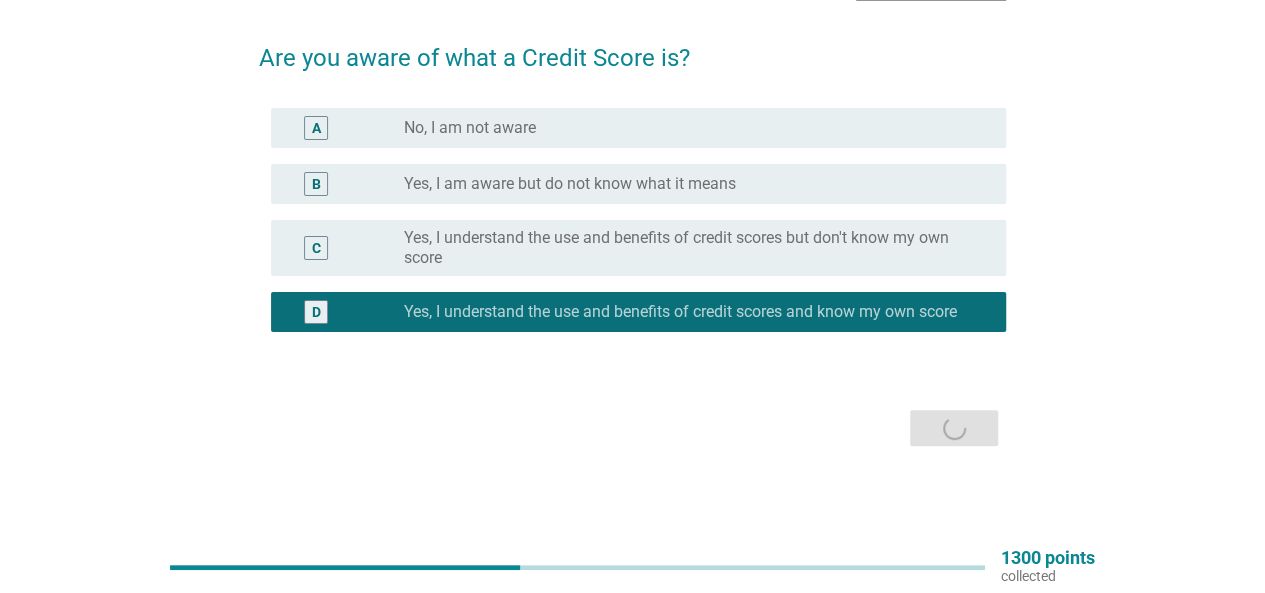 scroll, scrollTop: 0, scrollLeft: 0, axis: both 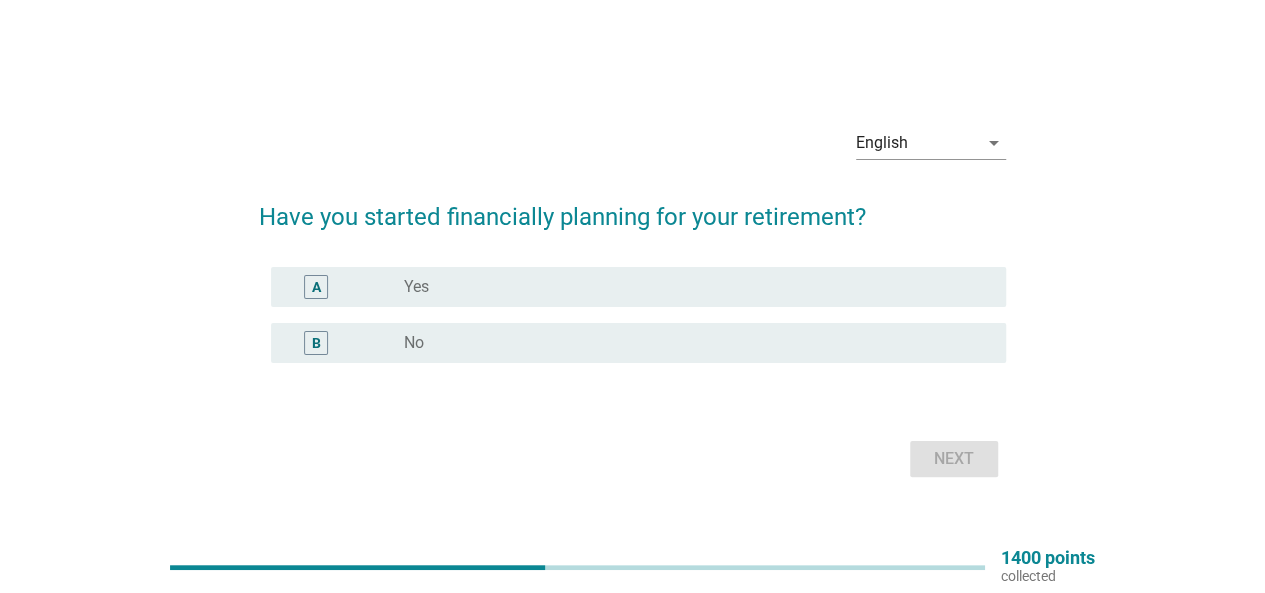 click on "radio_button_unchecked Yes" at bounding box center (689, 287) 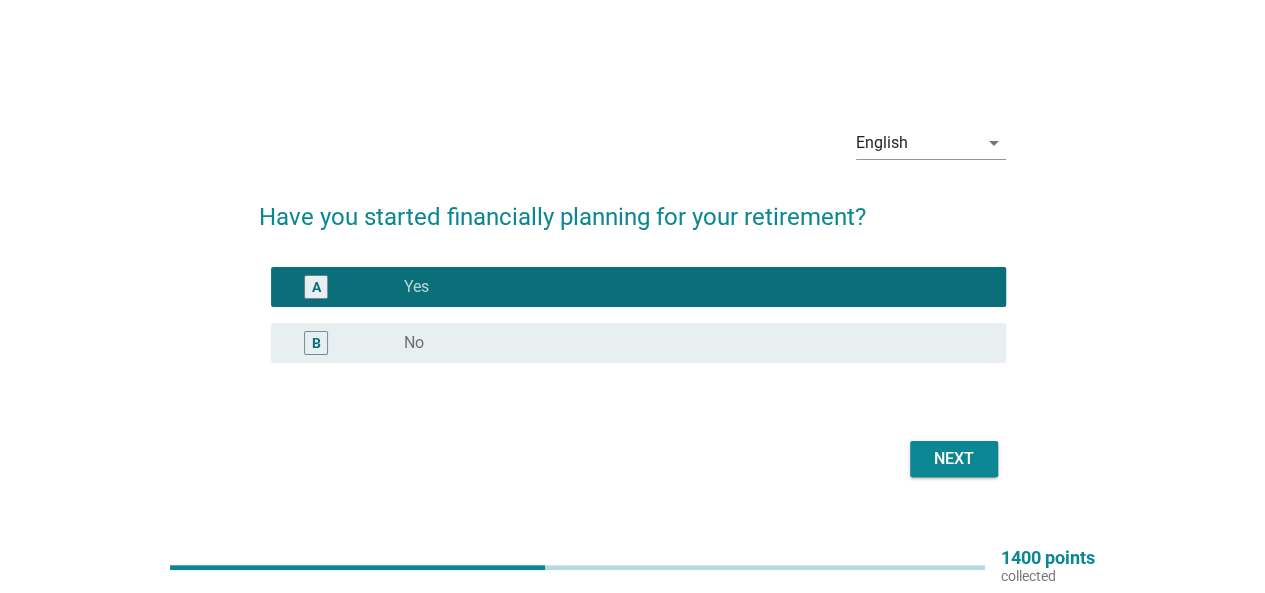 click on "Next" at bounding box center (954, 459) 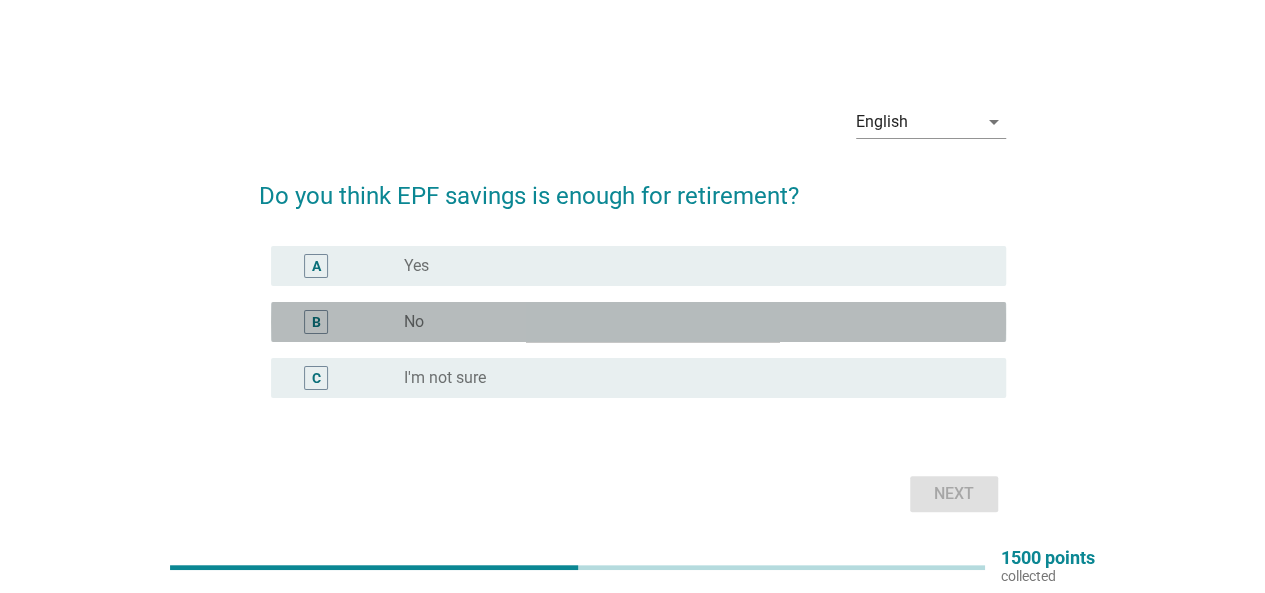drag, startPoint x: 514, startPoint y: 317, endPoint x: 536, endPoint y: 321, distance: 22.36068 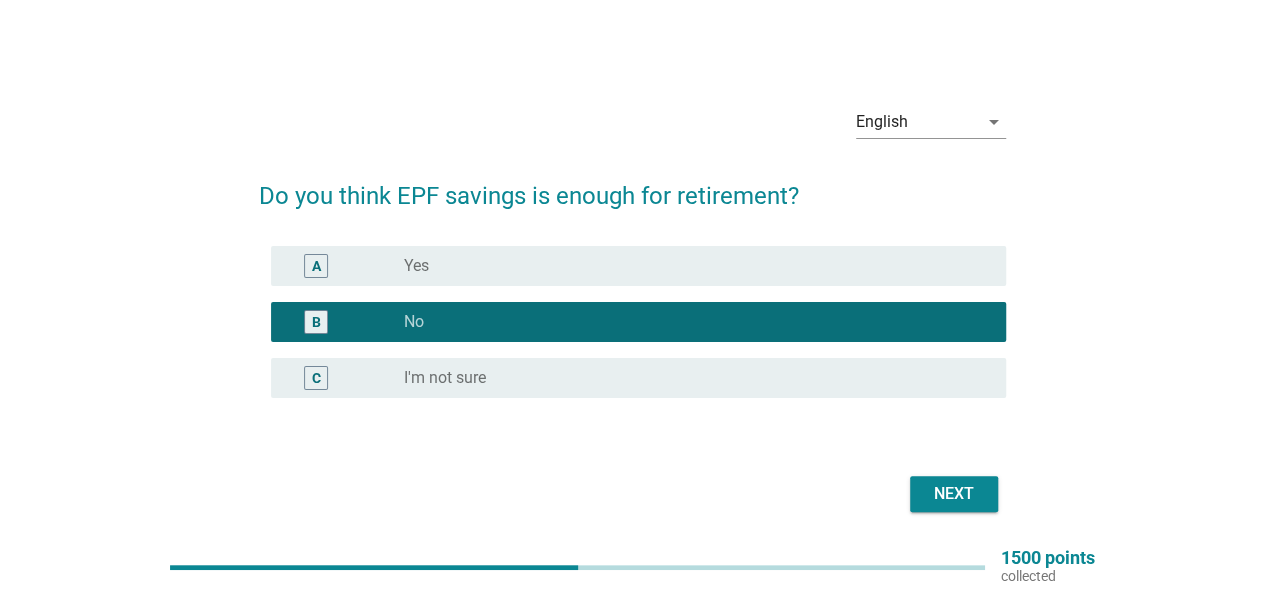 click on "Next" at bounding box center (954, 494) 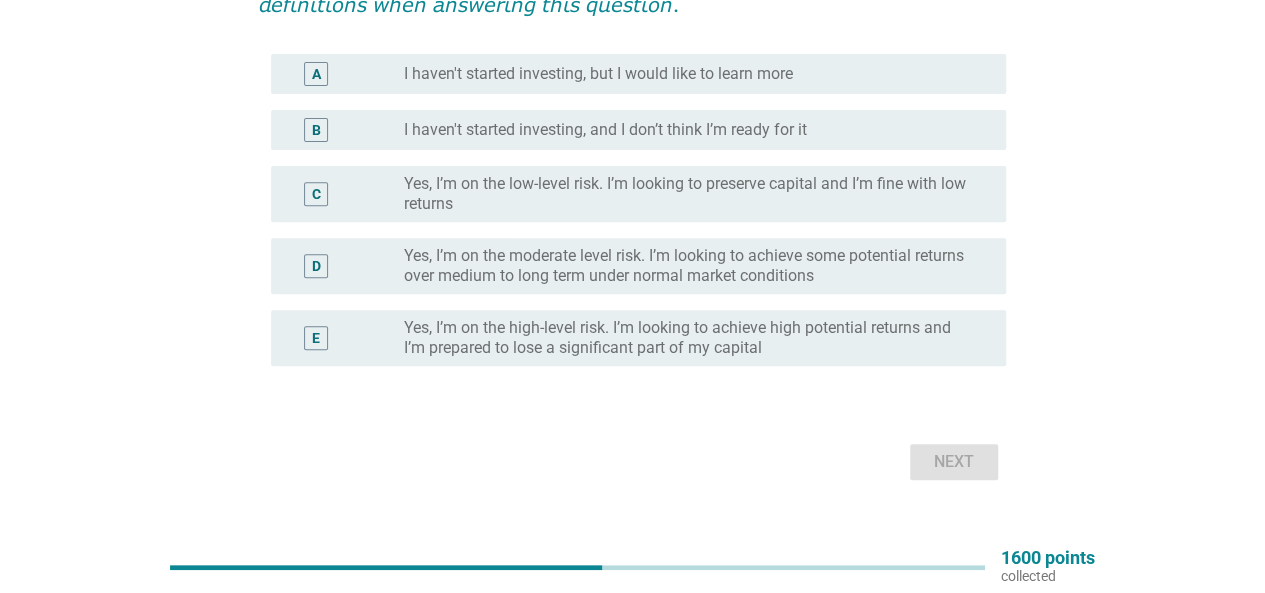 scroll, scrollTop: 200, scrollLeft: 0, axis: vertical 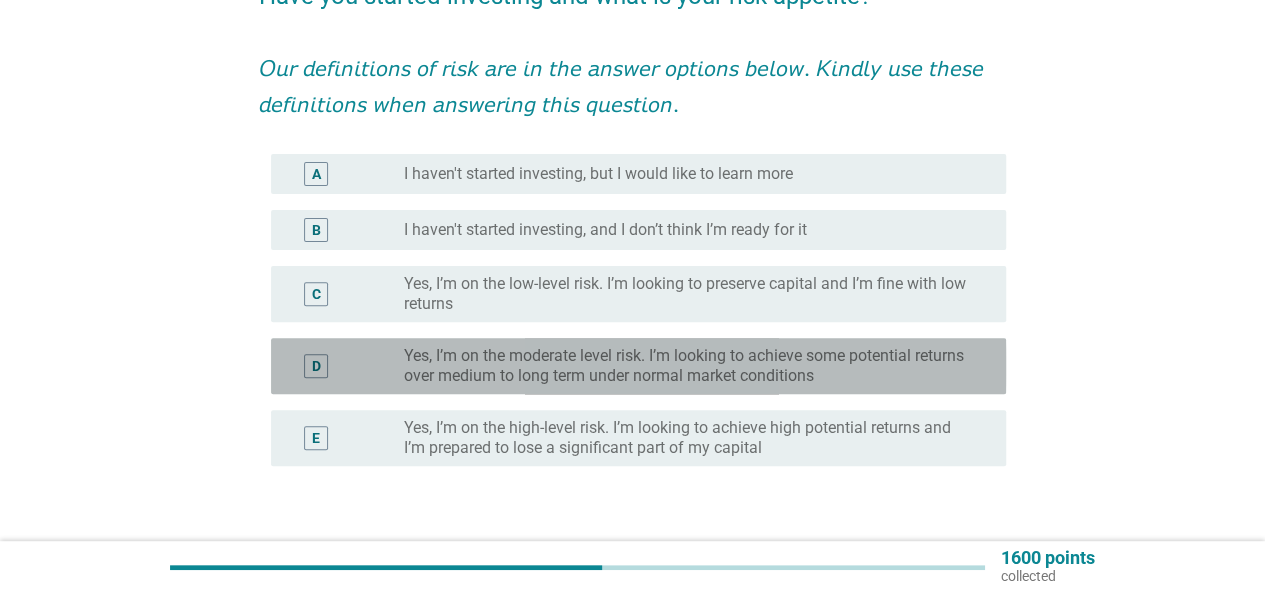 click on "Yes, I’m on the moderate level risk. I’m looking to achieve some potential returns over medium to long term under normal market conditions" at bounding box center (689, 366) 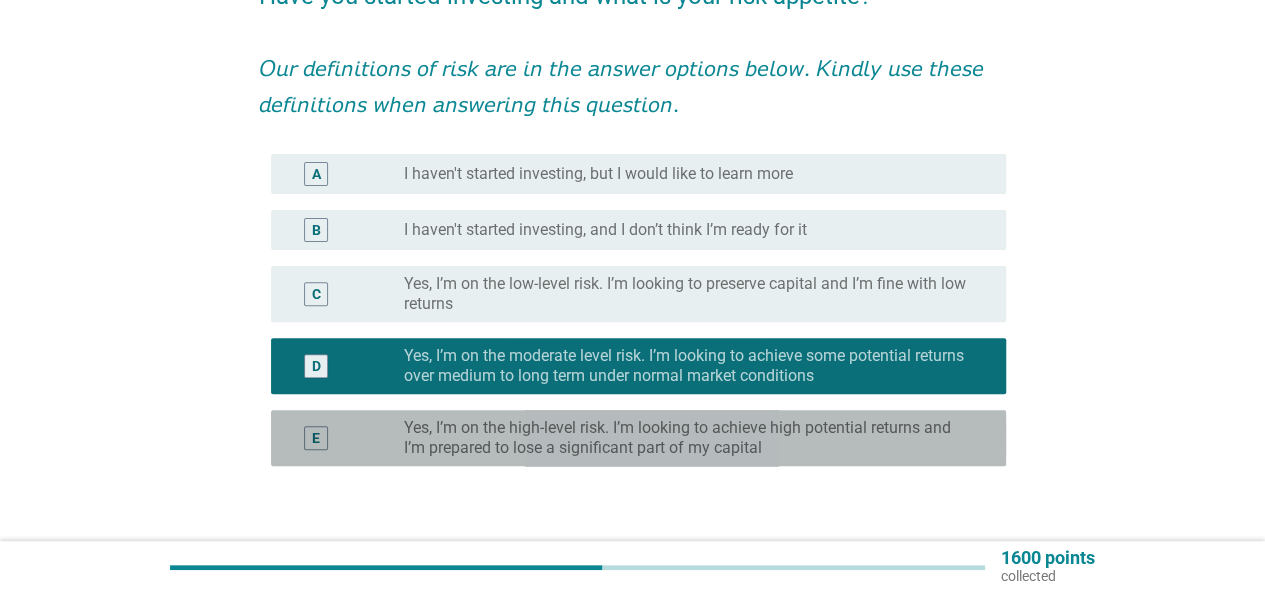 click on "Yes, I’m on the high-level risk. I’m looking to achieve high potential returns and I’m prepared to lose a significant part of my capital" at bounding box center [689, 438] 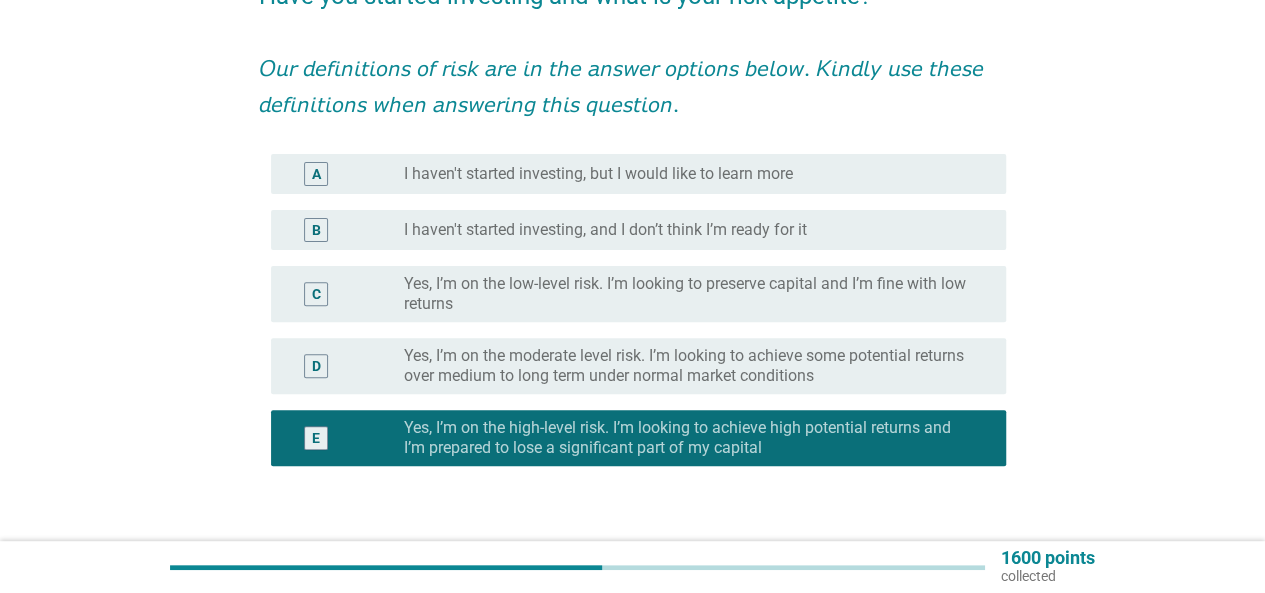 click on "D     radio_button_unchecked Yes, I’m on the moderate level risk. I’m looking to achieve some potential returns over medium to long term under normal market conditions" at bounding box center [638, 366] 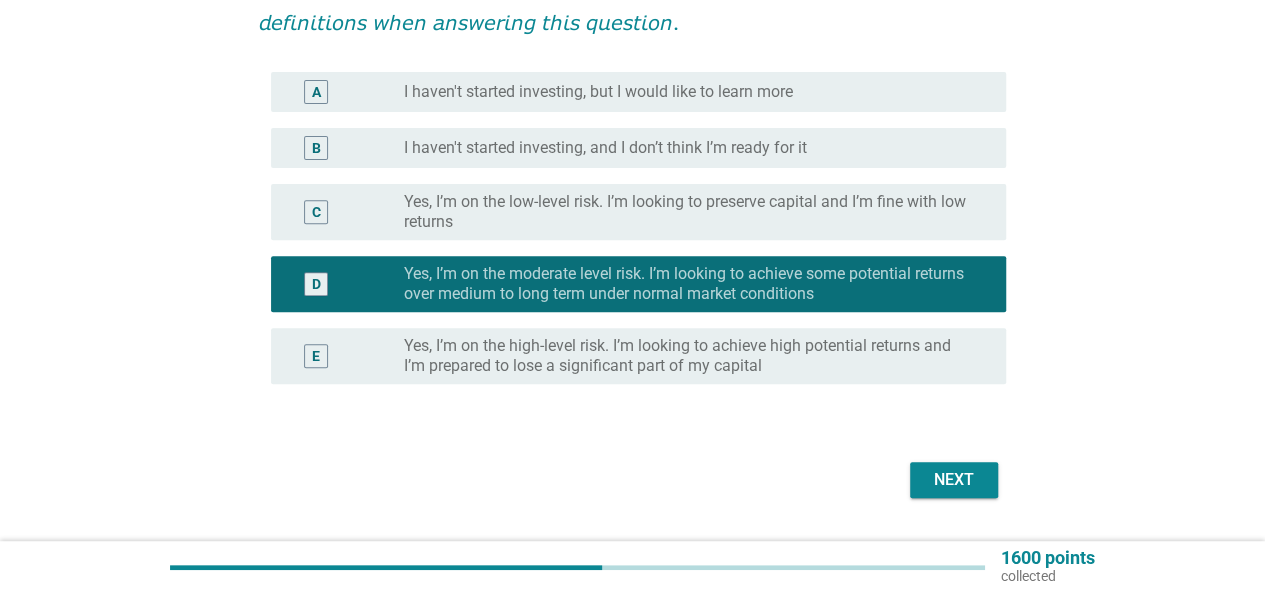 scroll, scrollTop: 334, scrollLeft: 0, axis: vertical 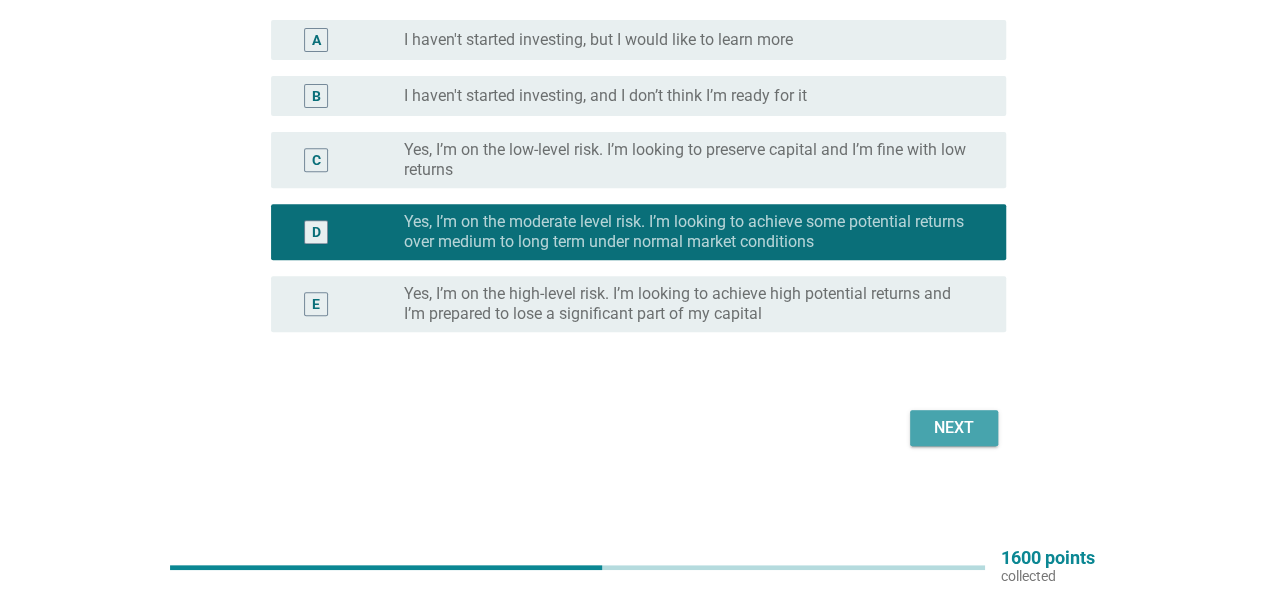 click on "Next" at bounding box center (954, 428) 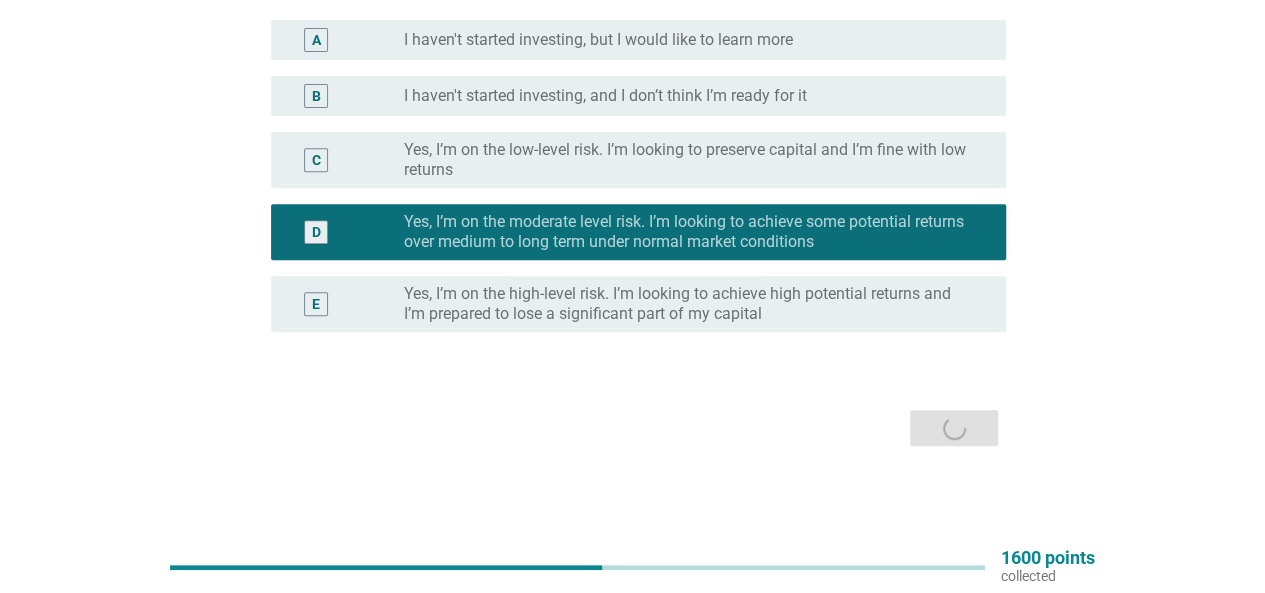 scroll, scrollTop: 0, scrollLeft: 0, axis: both 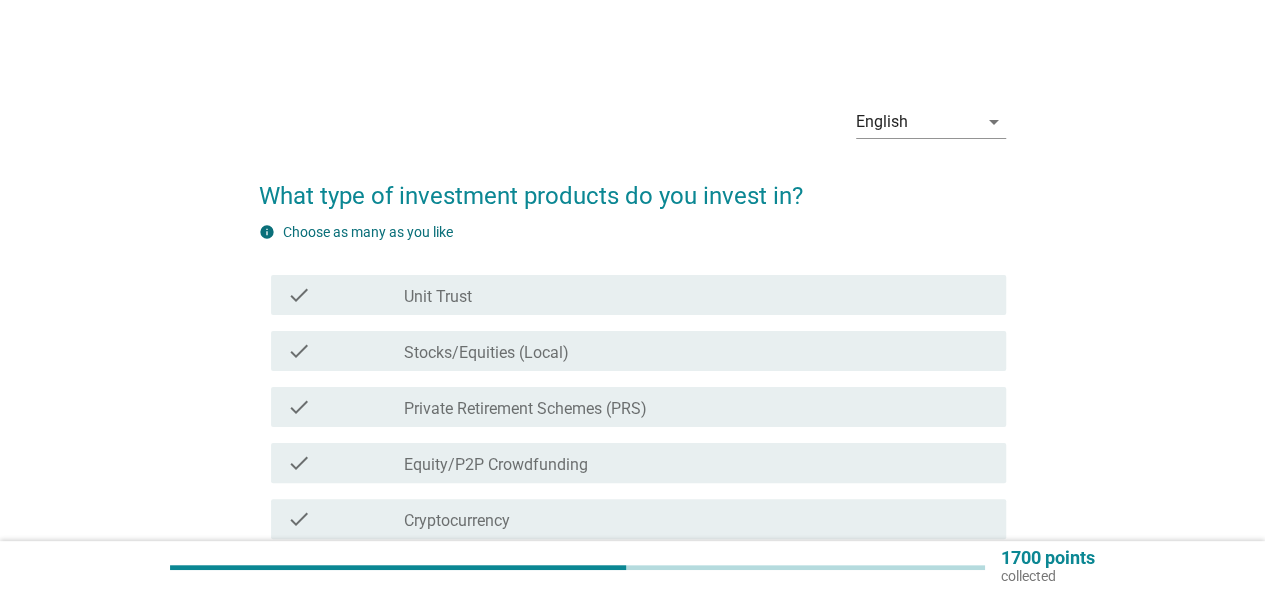 click on "check_box_outline_blank Unit Trust" at bounding box center (697, 295) 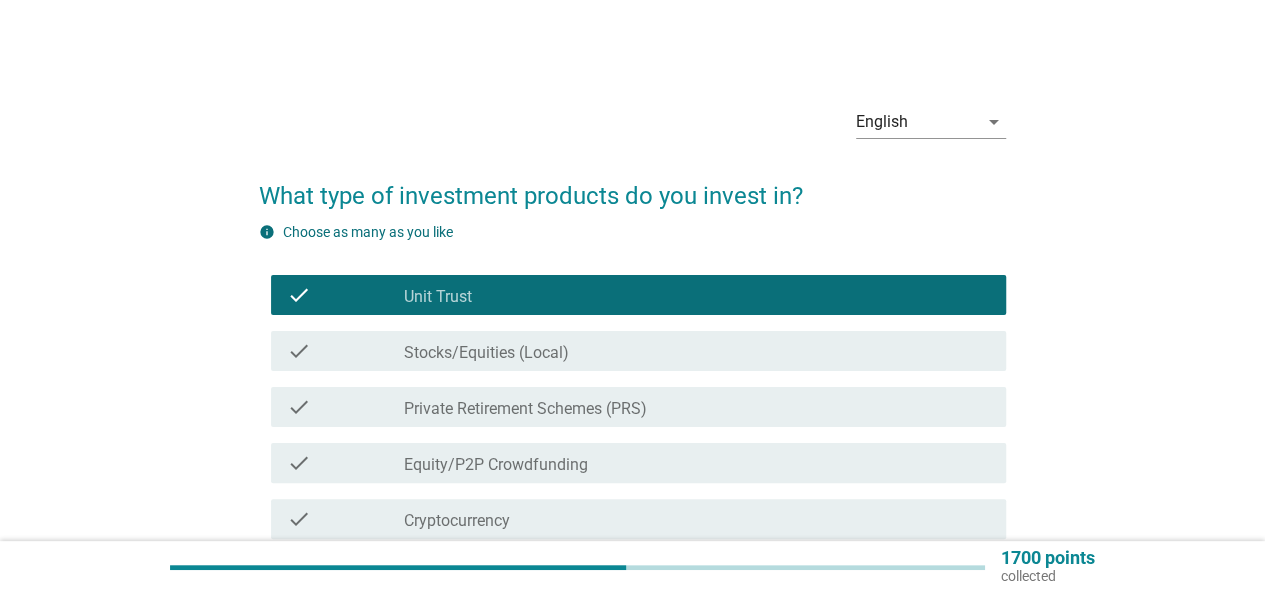 click on "check     check_box_outline_blank Unit Trust" at bounding box center [632, 295] 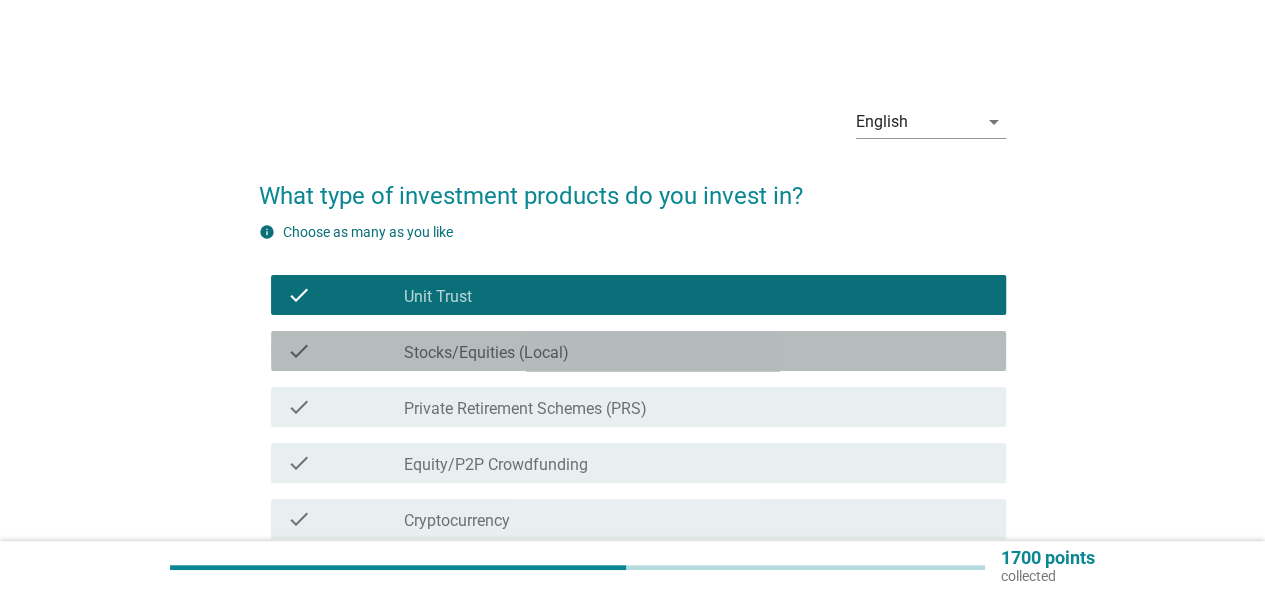click on "check_box_outline_blank Stocks/Equities (Local)" at bounding box center [697, 351] 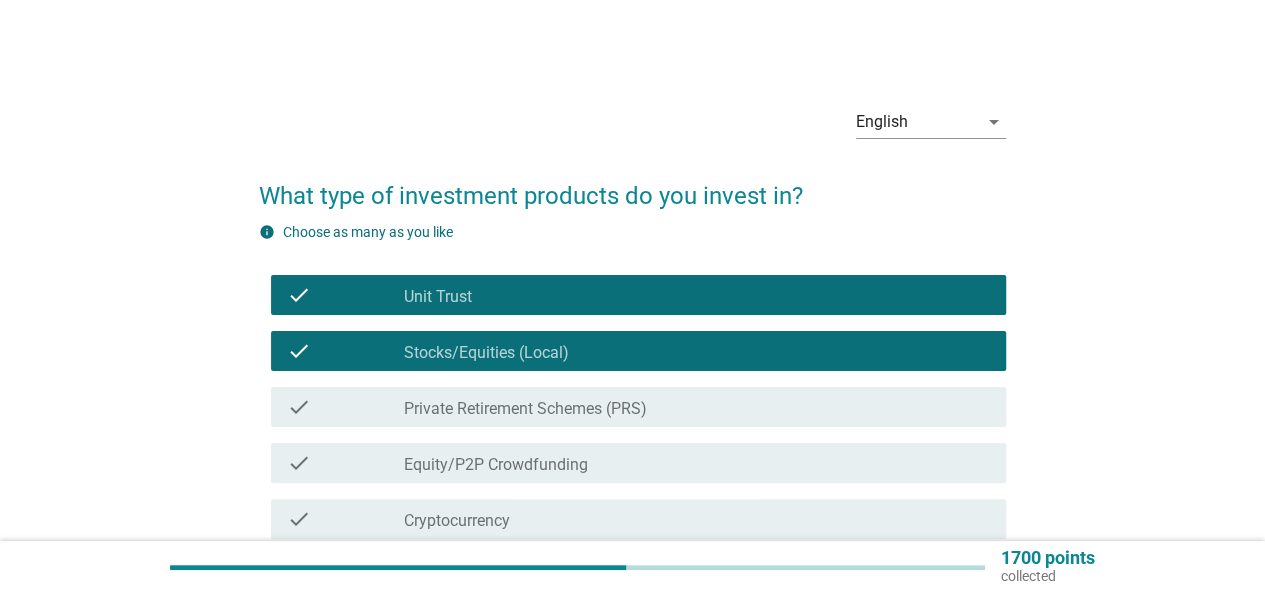 click on "check     check_box_outline_blank Private Retirement Schemes (PRS)" at bounding box center (638, 407) 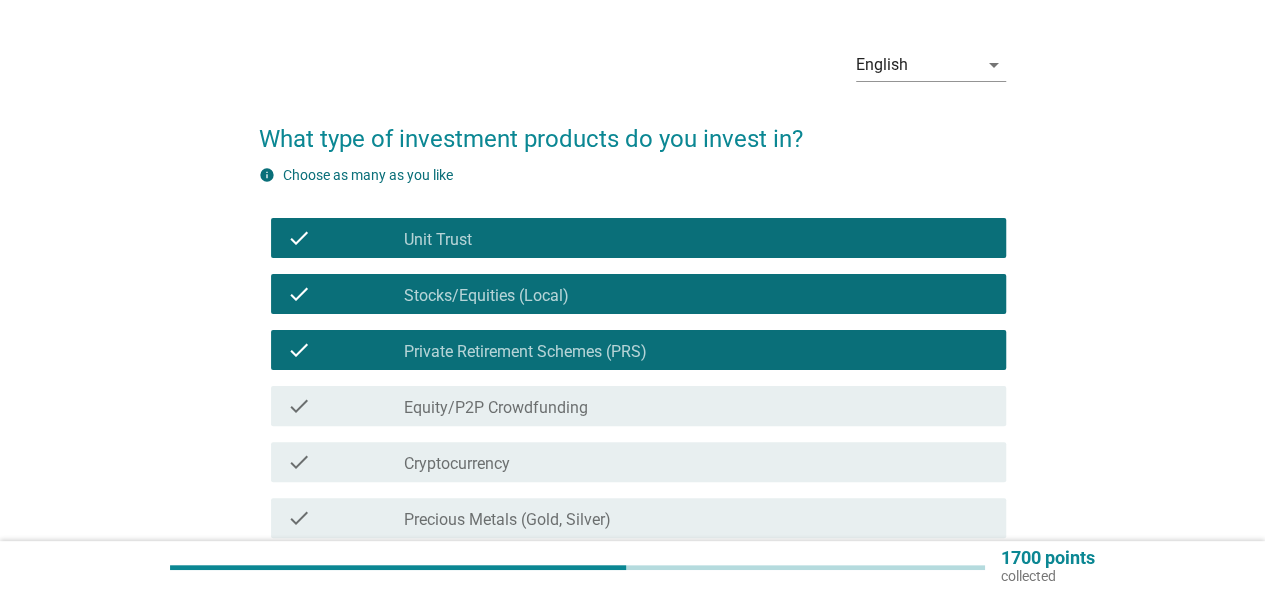 scroll, scrollTop: 0, scrollLeft: 0, axis: both 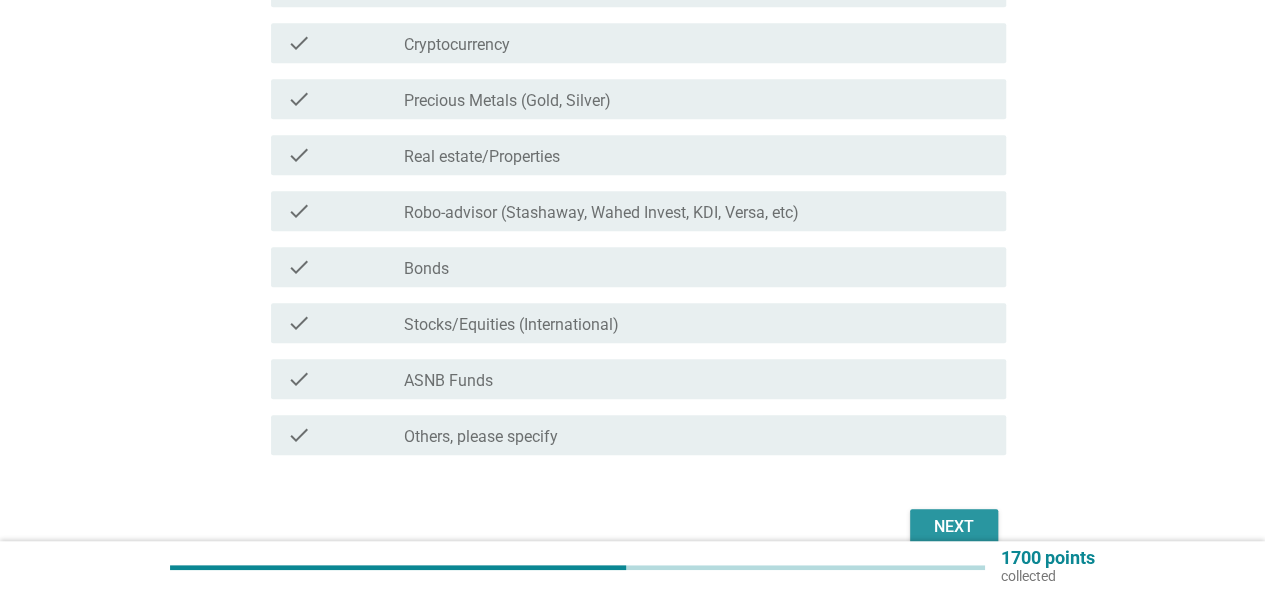 click on "Next" at bounding box center [954, 527] 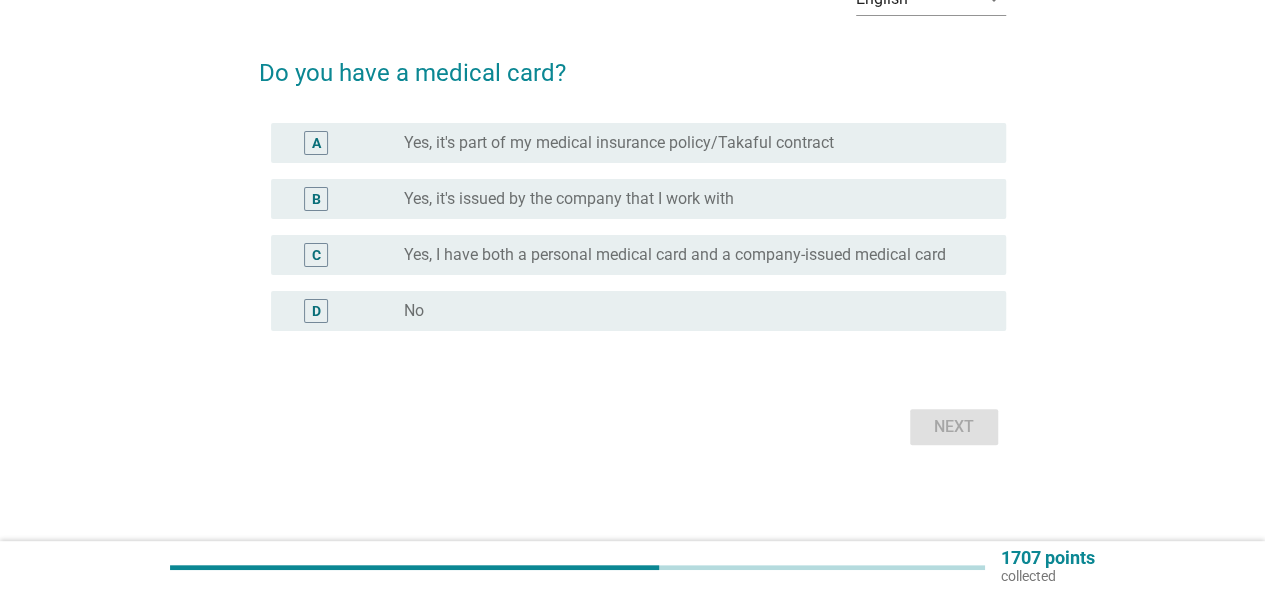 scroll, scrollTop: 0, scrollLeft: 0, axis: both 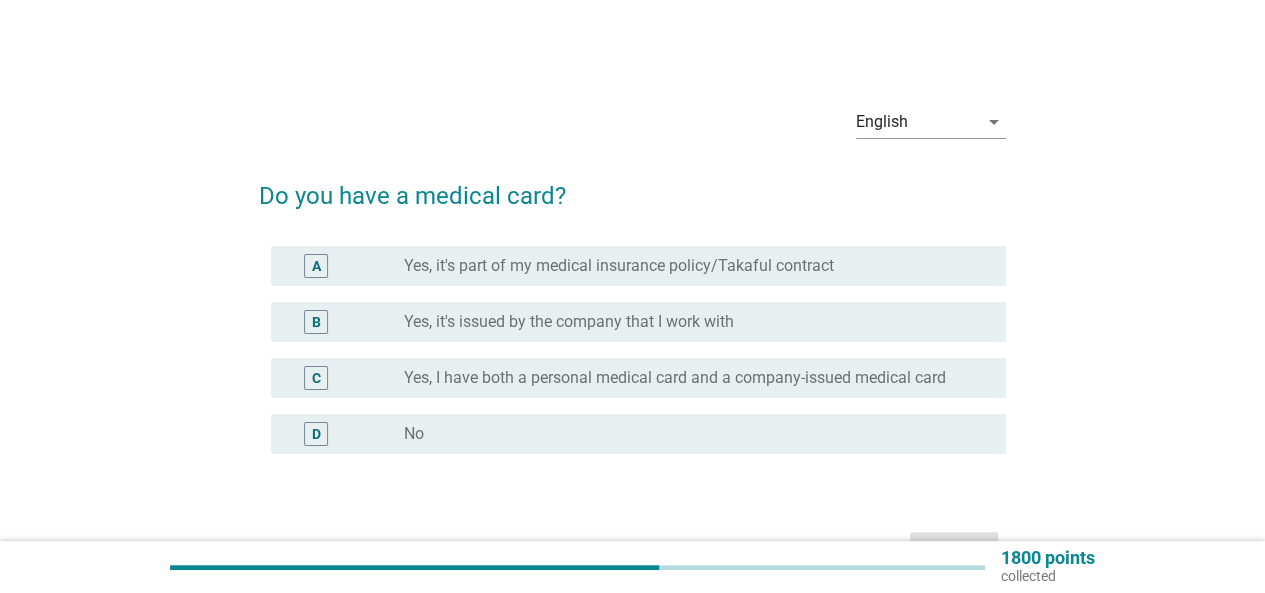click on "A     radio_button_unchecked Yes, it's part of my medical insurance policy/Takaful contract" at bounding box center (638, 266) 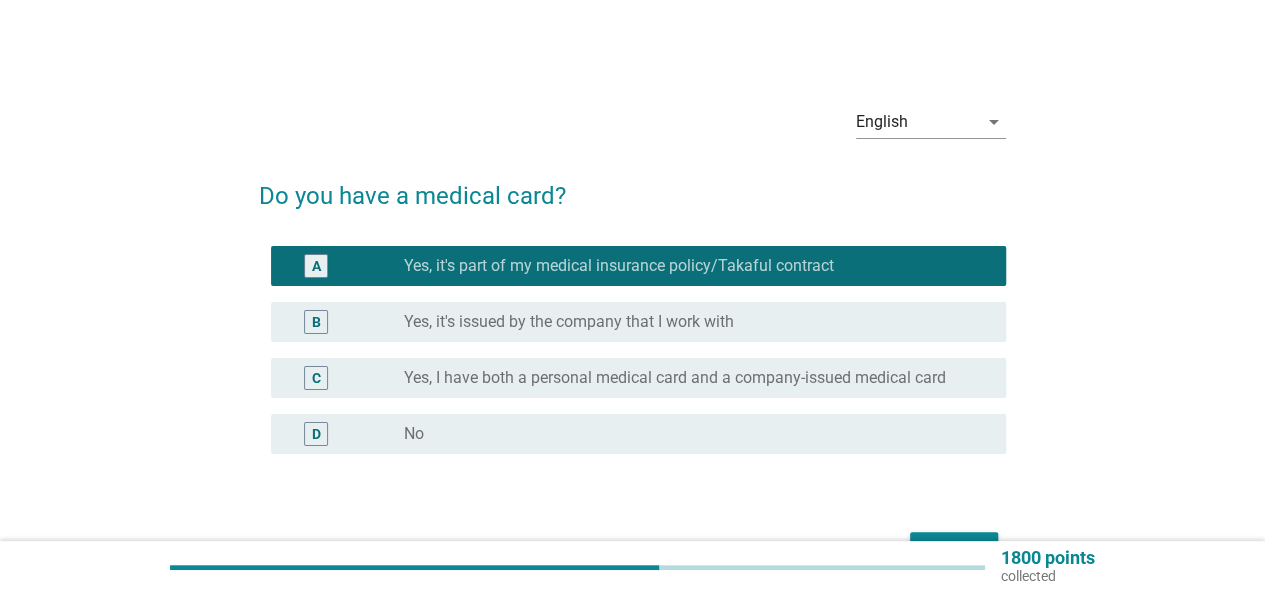 click on "Yes, it's issued by the company that I work with" at bounding box center (569, 322) 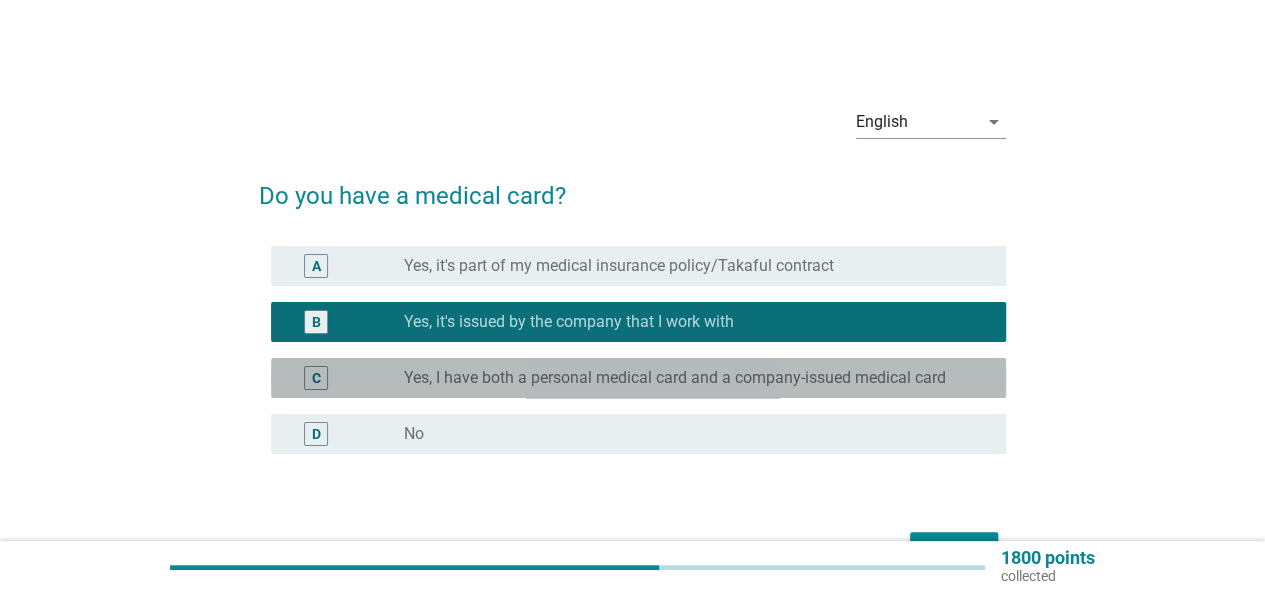 click on "radio_button_unchecked Yes, I have both a personal medical card and a company-issued medical card" at bounding box center [697, 378] 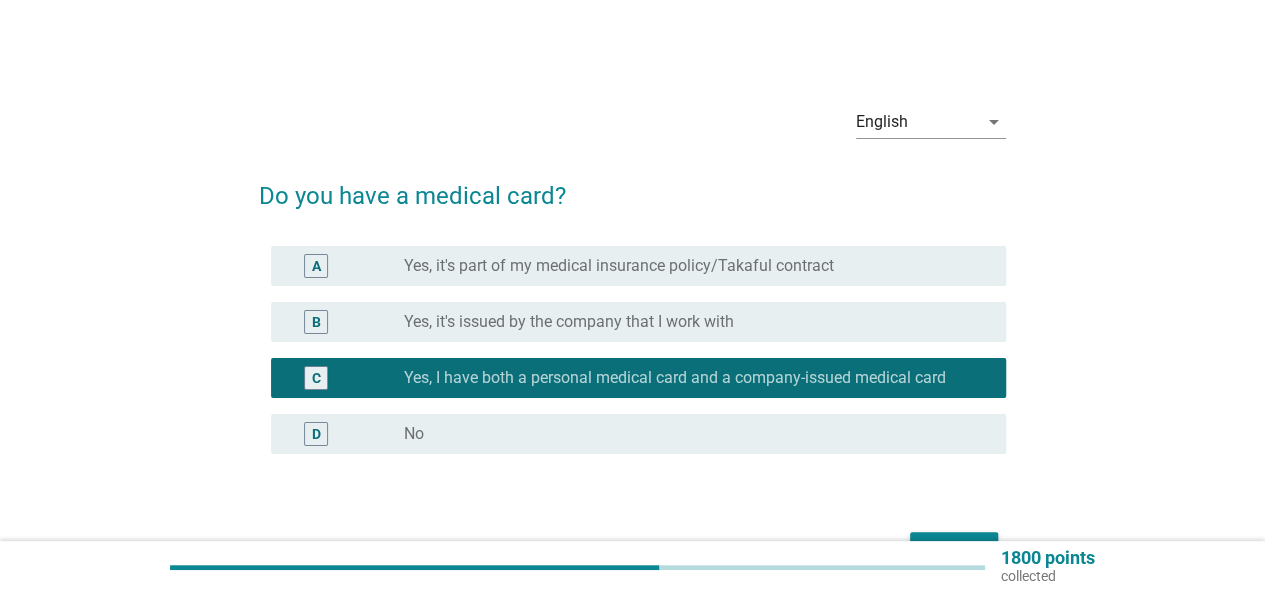 click on "A     radio_button_unchecked Yes, it's part of my medical insurance policy/Takaful contract" at bounding box center (638, 266) 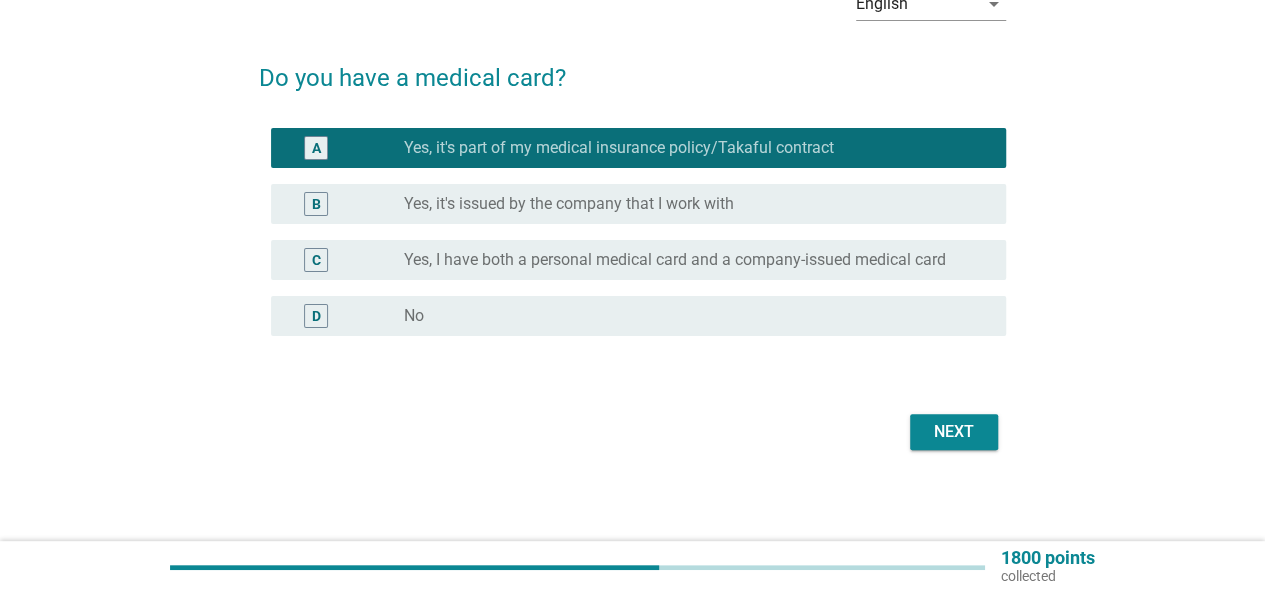 scroll, scrollTop: 122, scrollLeft: 0, axis: vertical 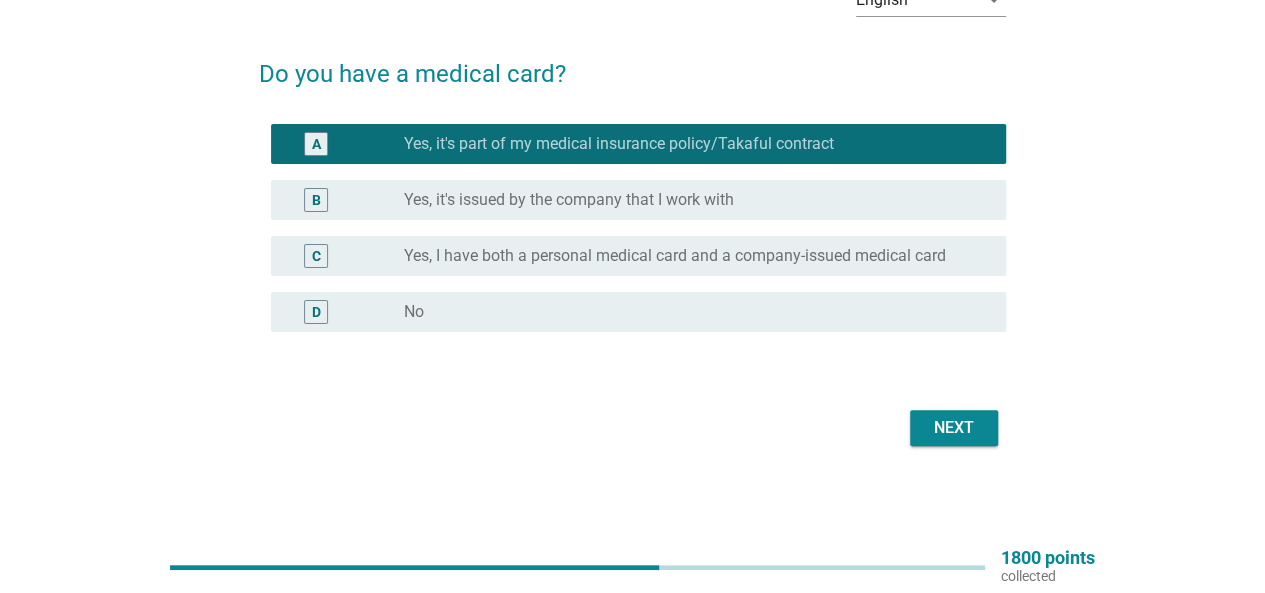 click on "Next" at bounding box center (954, 428) 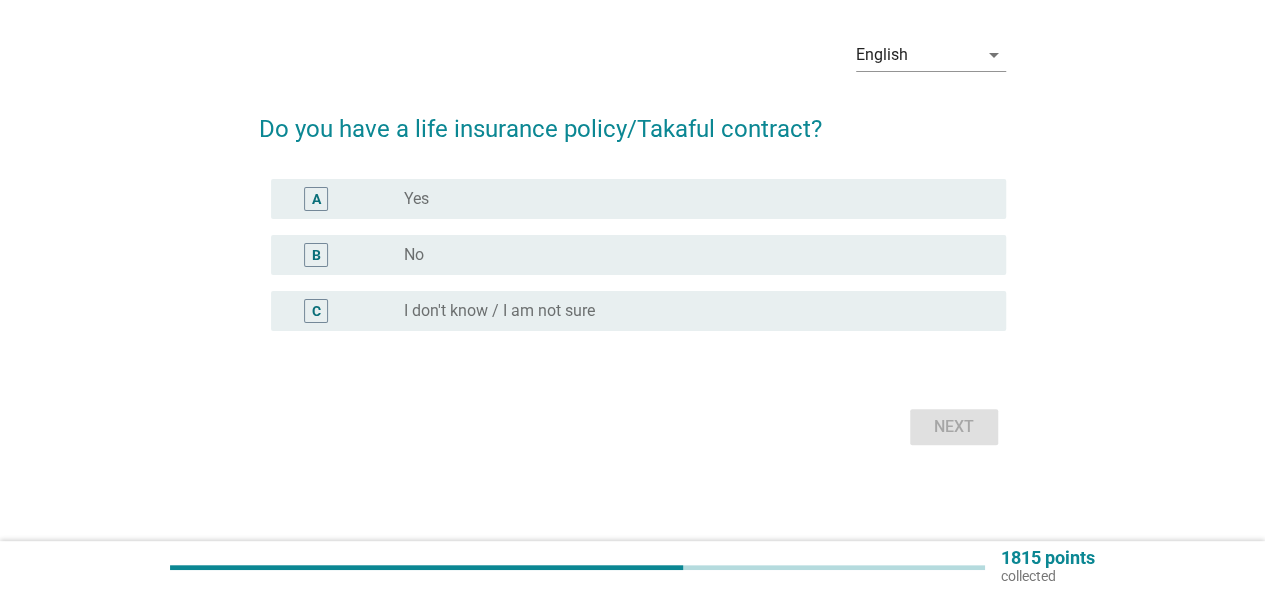 scroll, scrollTop: 0, scrollLeft: 0, axis: both 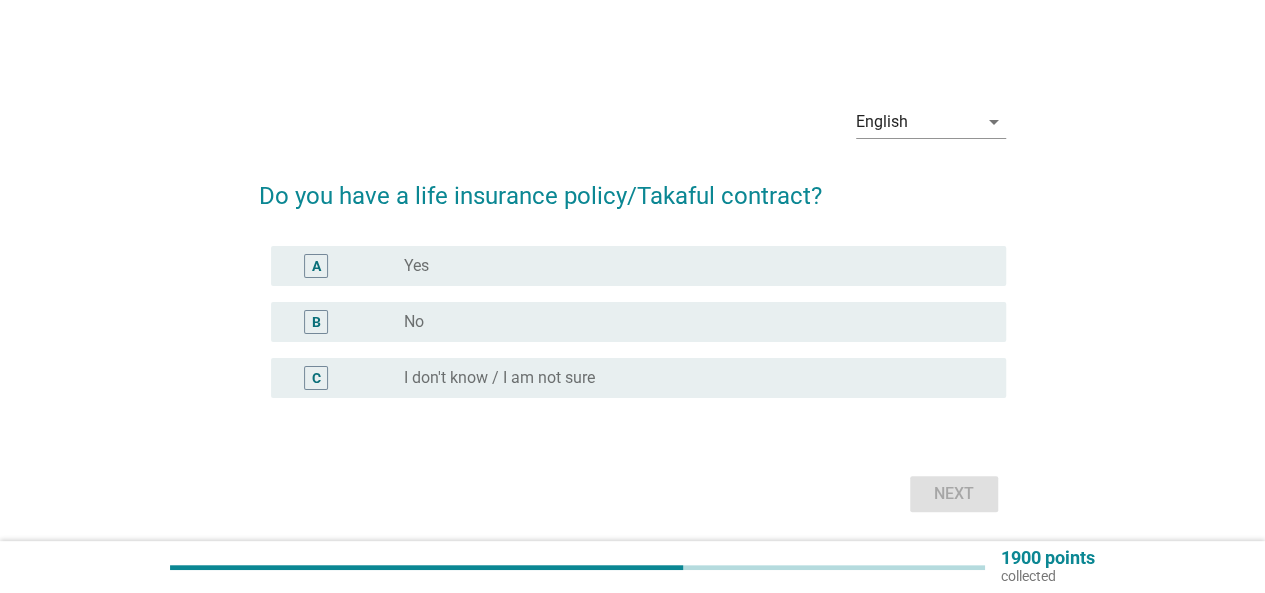 click on "radio_button_unchecked Yes" at bounding box center [689, 266] 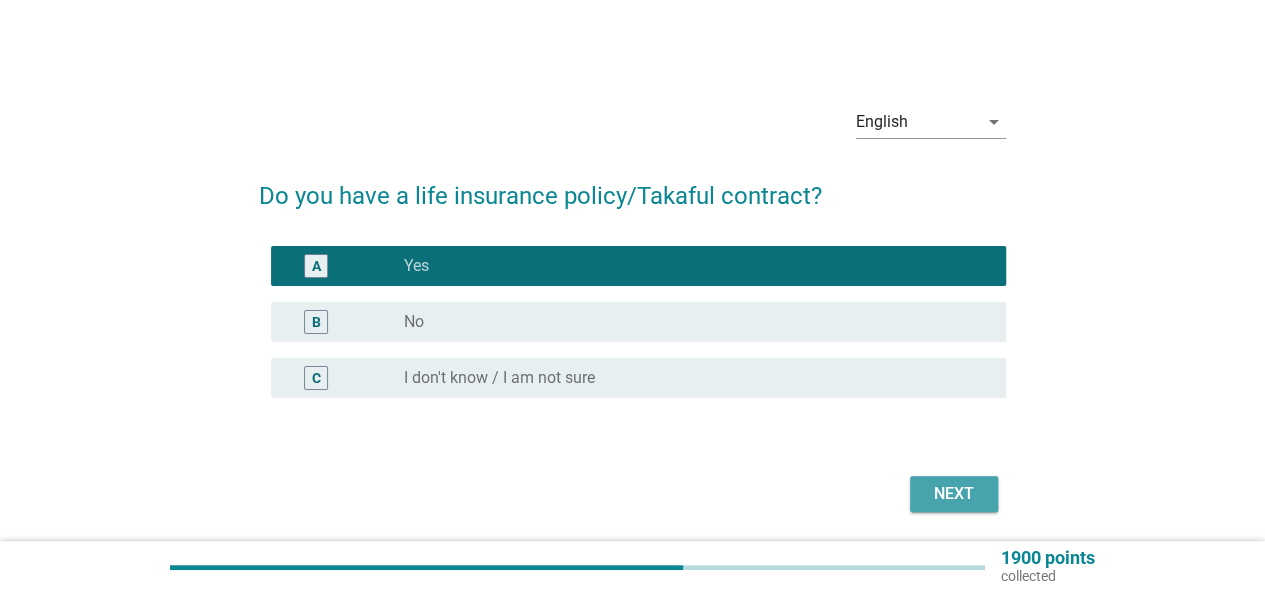 click on "Next" at bounding box center [954, 494] 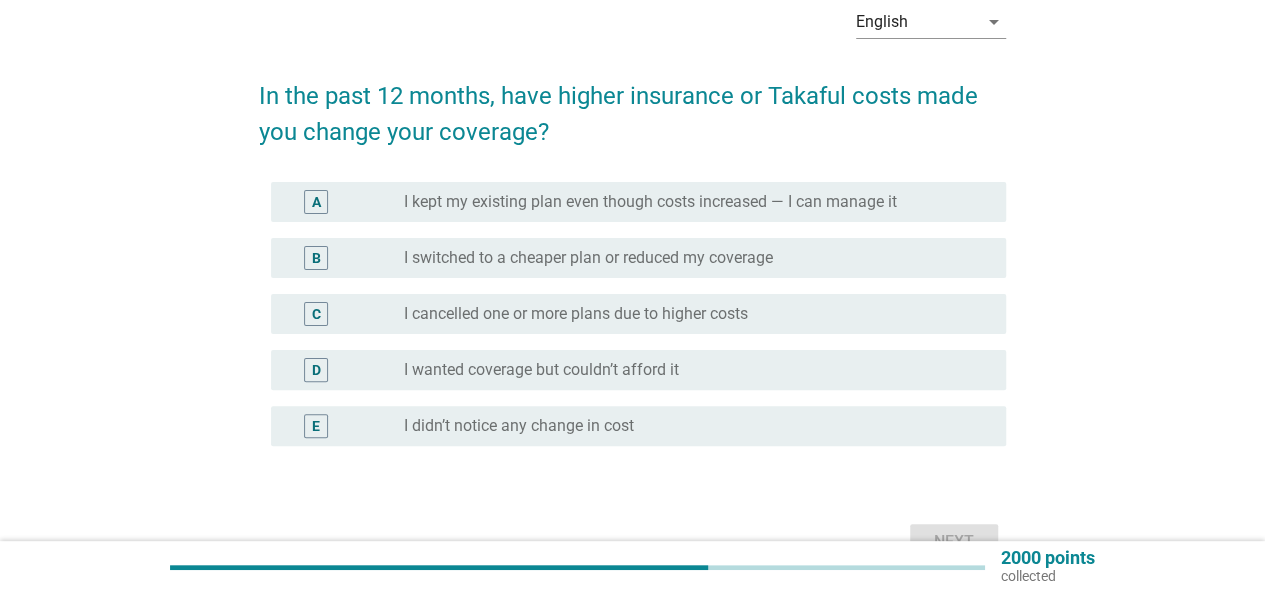 scroll, scrollTop: 0, scrollLeft: 0, axis: both 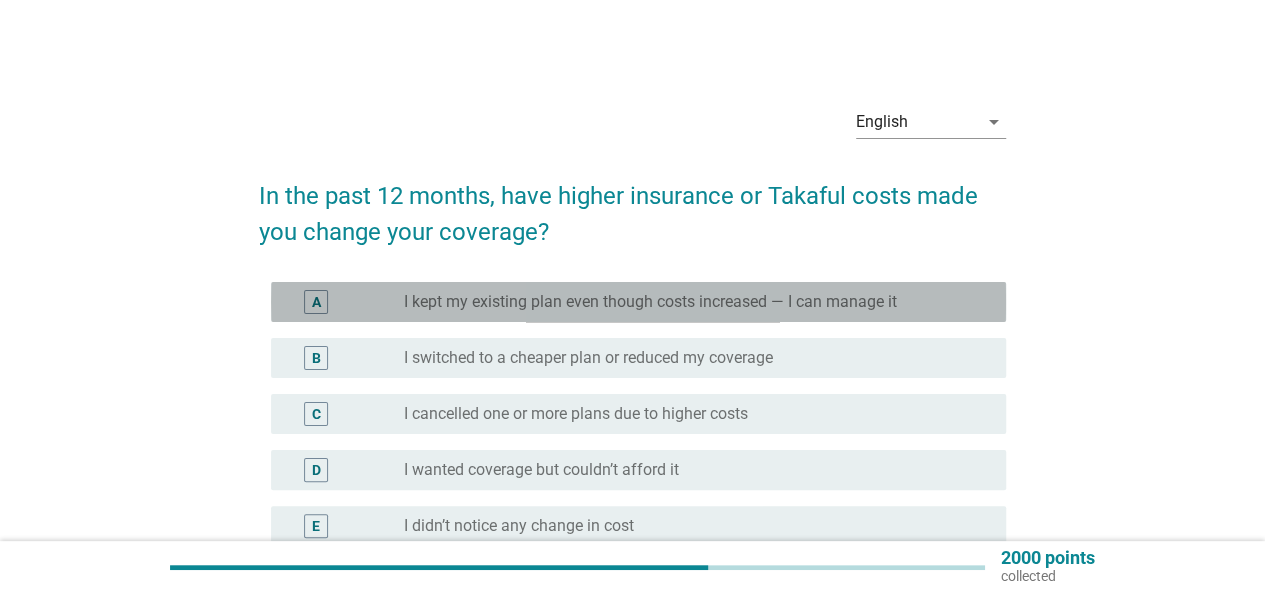 click on "radio_button_unchecked I kept my existing plan even though costs increased — I can manage it" at bounding box center (689, 302) 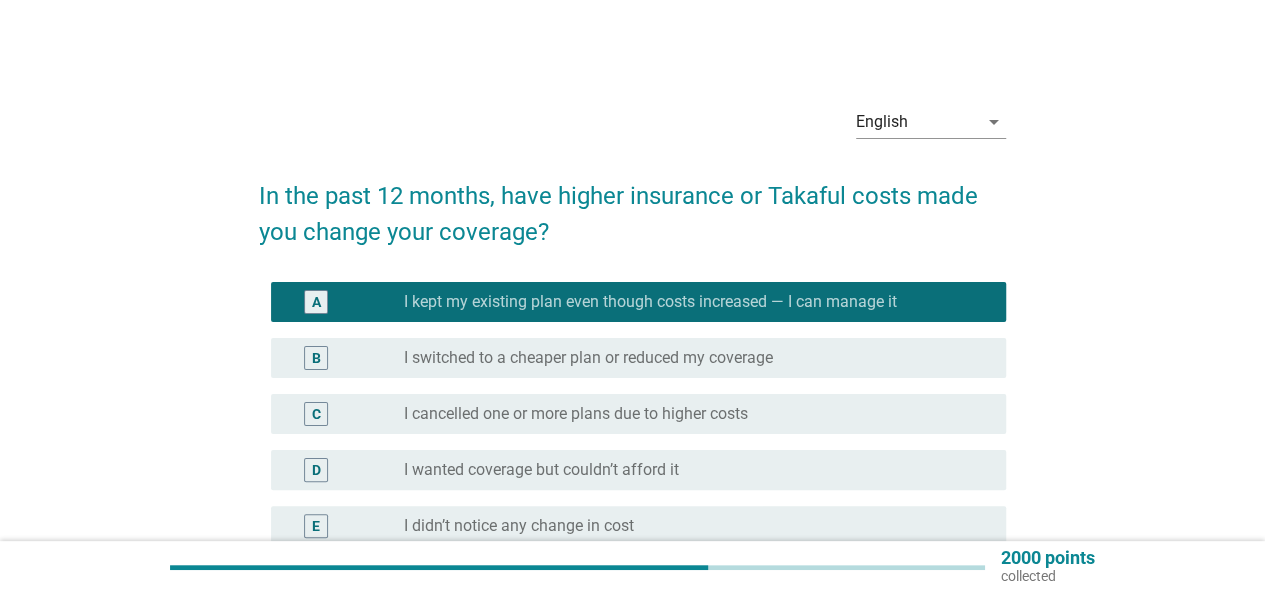 click on "B     radio_button_unchecked I switched to a cheaper plan or reduced my coverage" at bounding box center (632, 358) 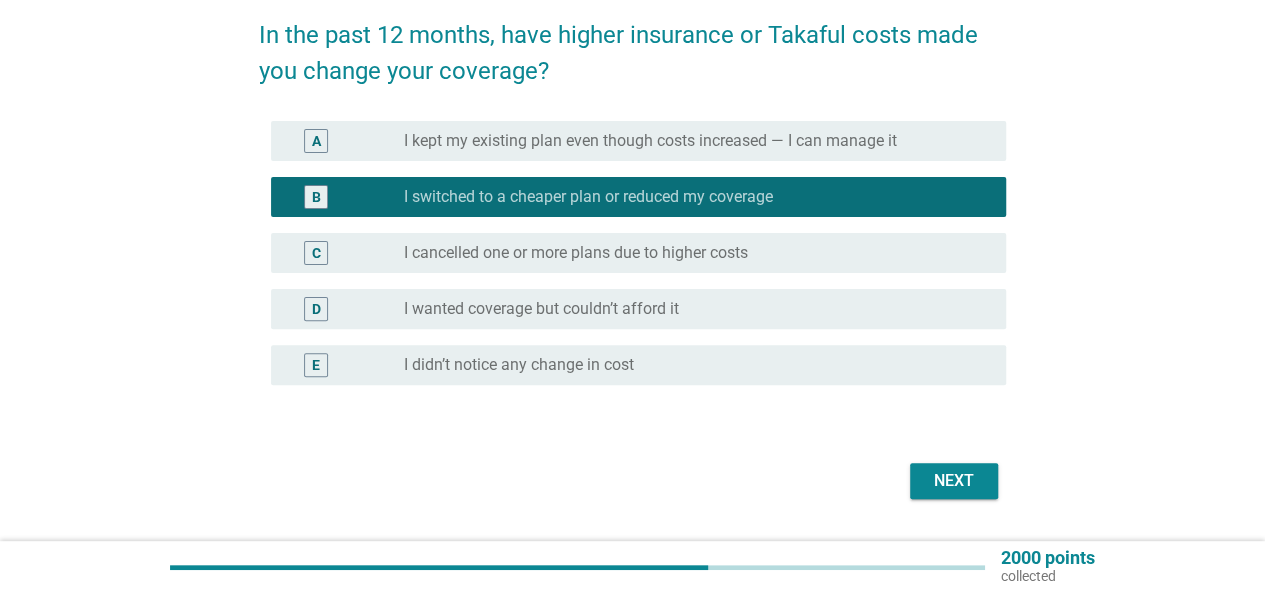 scroll, scrollTop: 214, scrollLeft: 0, axis: vertical 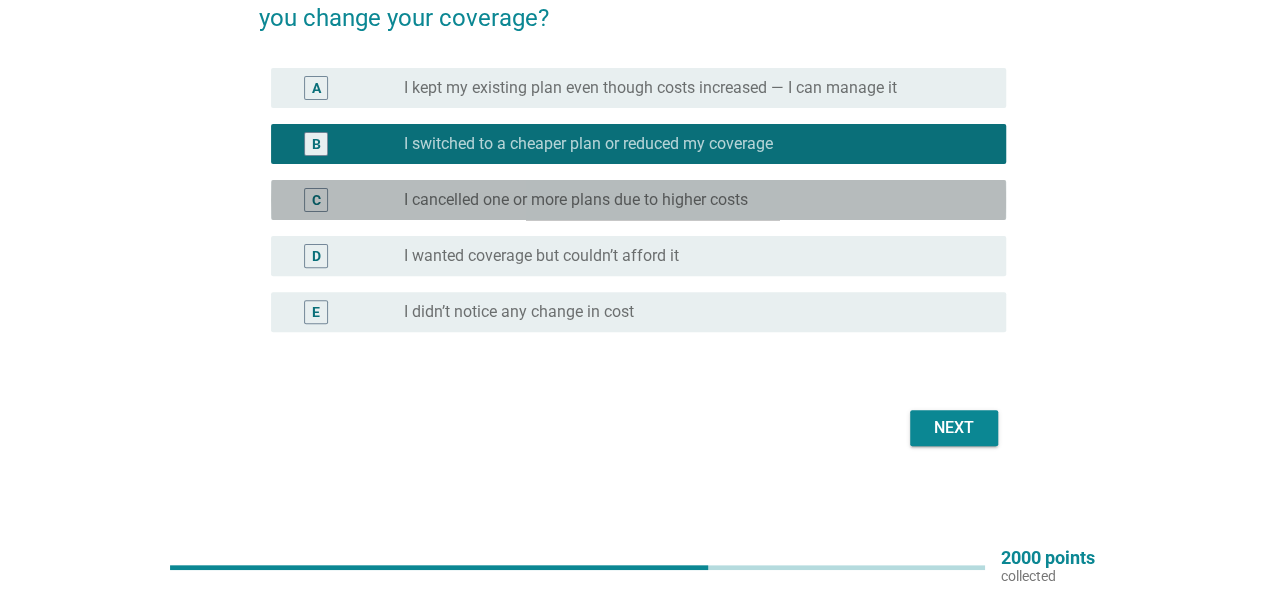click on "radio_button_unchecked I cancelled one or more plans due to higher costs" at bounding box center (689, 200) 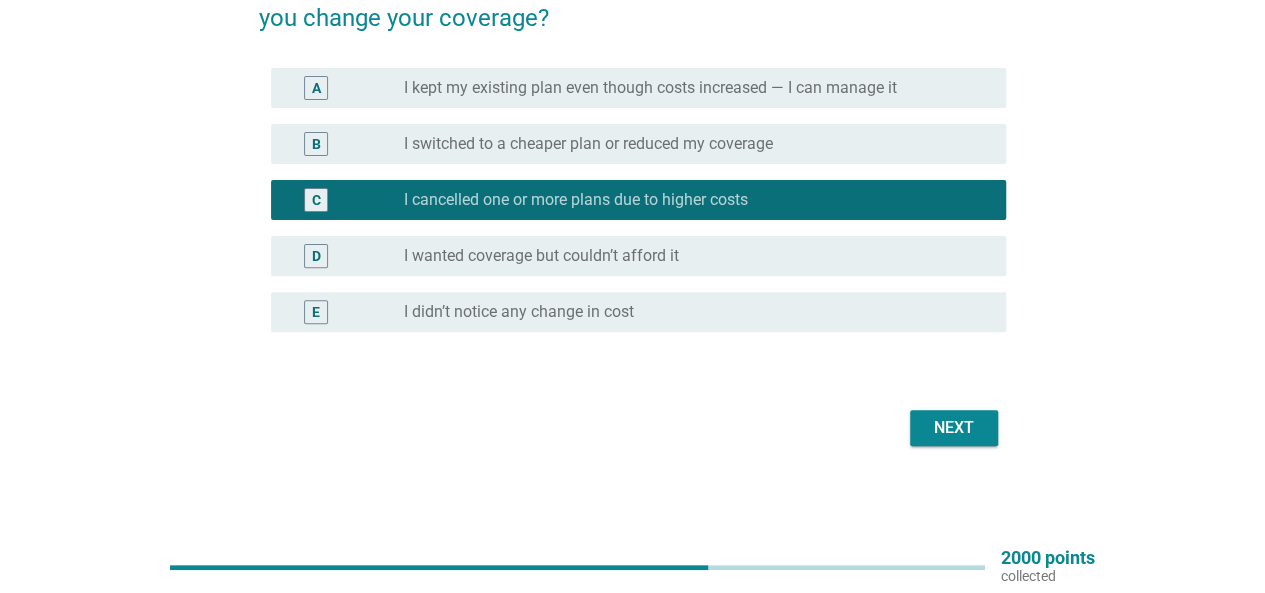 click on "D     radio_button_unchecked I wanted coverage but couldn’t afford it" at bounding box center (632, 256) 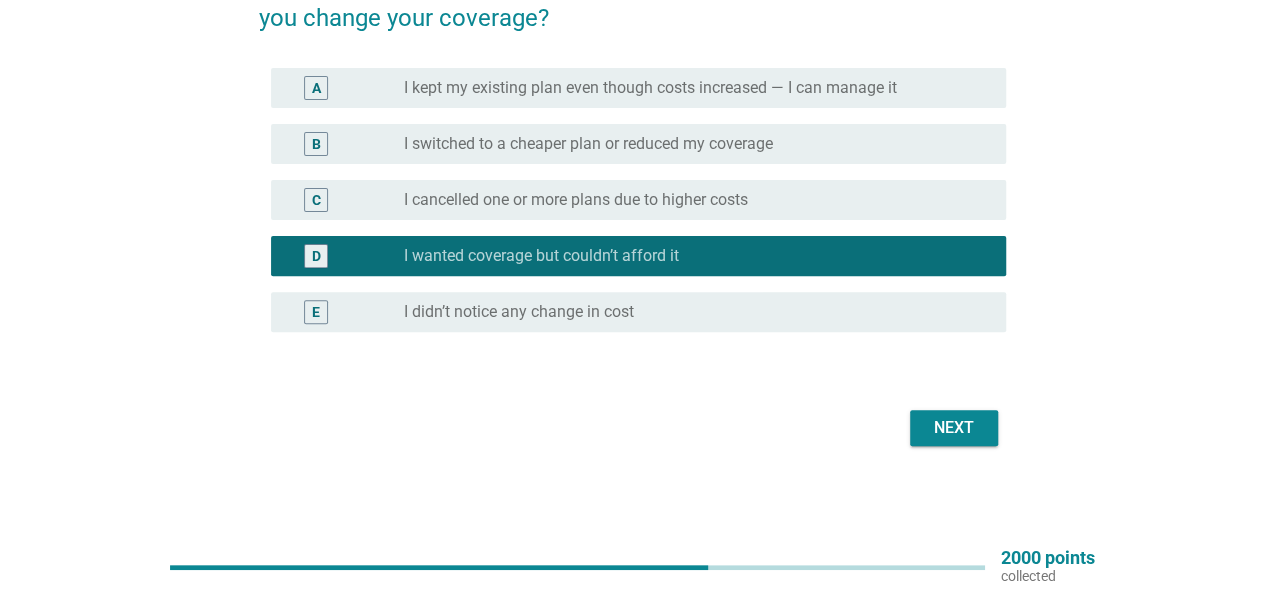 click on "A     radio_button_unchecked I kept my existing plan even though costs increased — I can manage it" at bounding box center [638, 88] 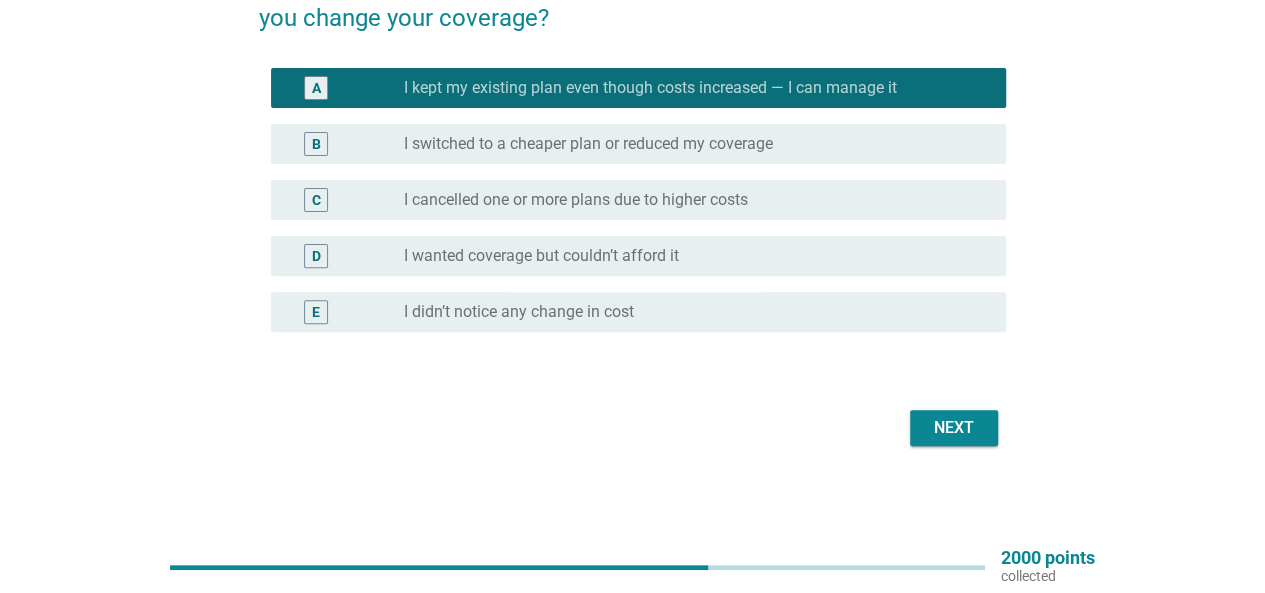 click on "Next" at bounding box center (954, 428) 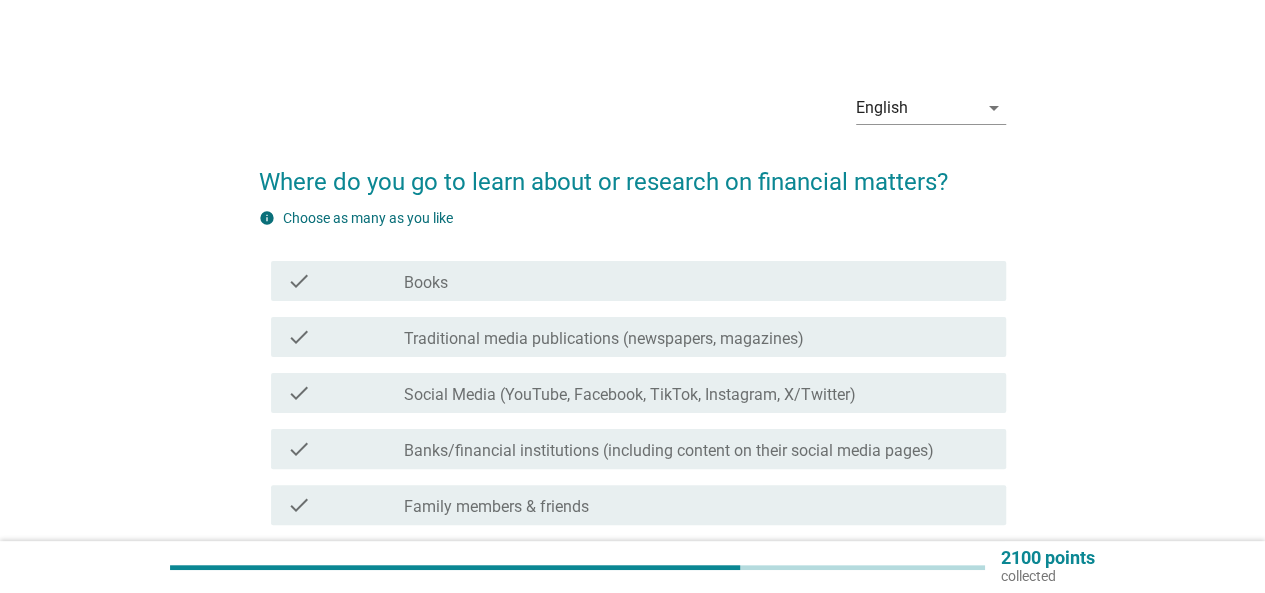 scroll, scrollTop: 0, scrollLeft: 0, axis: both 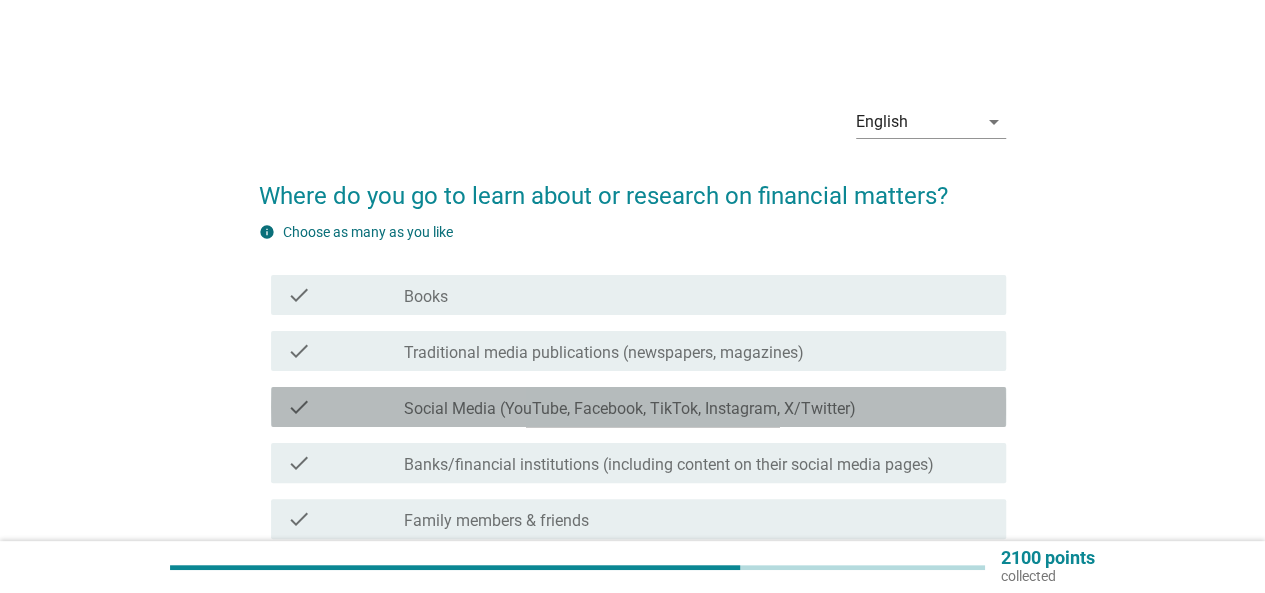 click on "check_box_outline_blank Social Media (YouTube, Facebook, TikTok, Instagram, X/Twitter)" at bounding box center (697, 407) 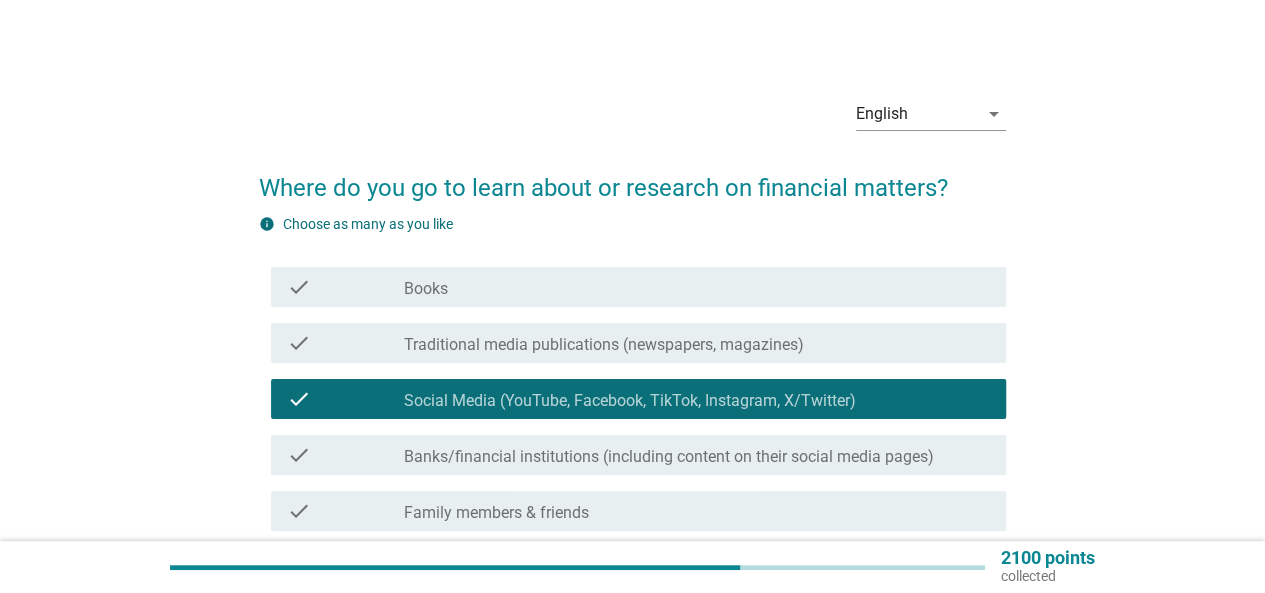 scroll, scrollTop: 200, scrollLeft: 0, axis: vertical 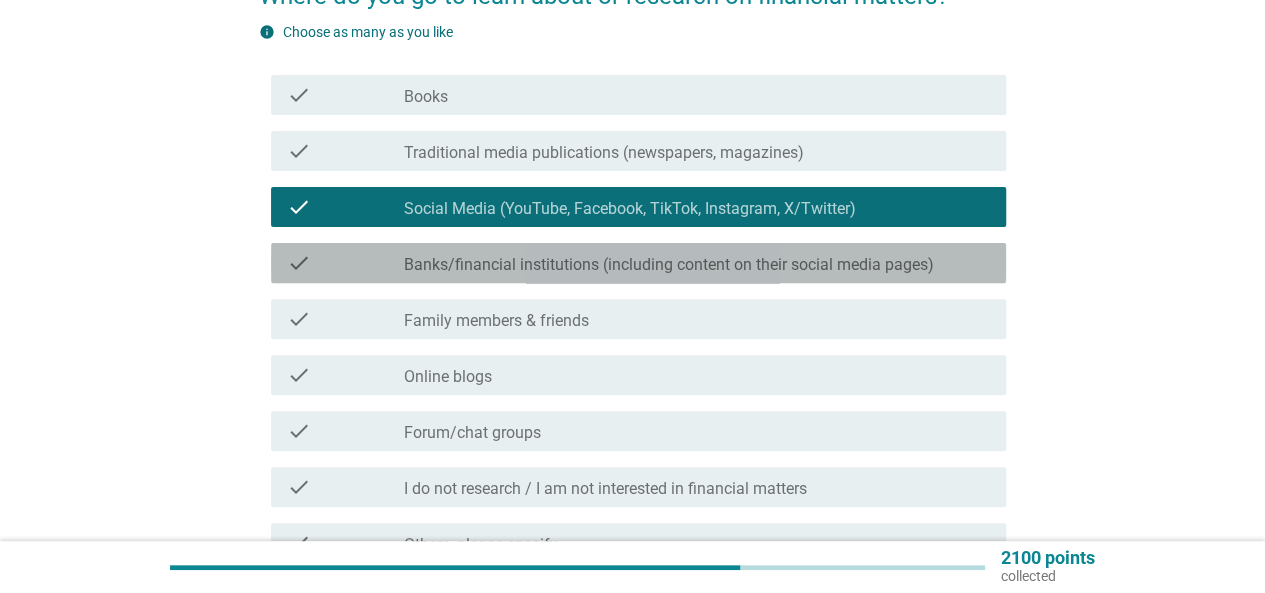click on "Banks/financial institutions (including content on their social media pages)" at bounding box center (669, 265) 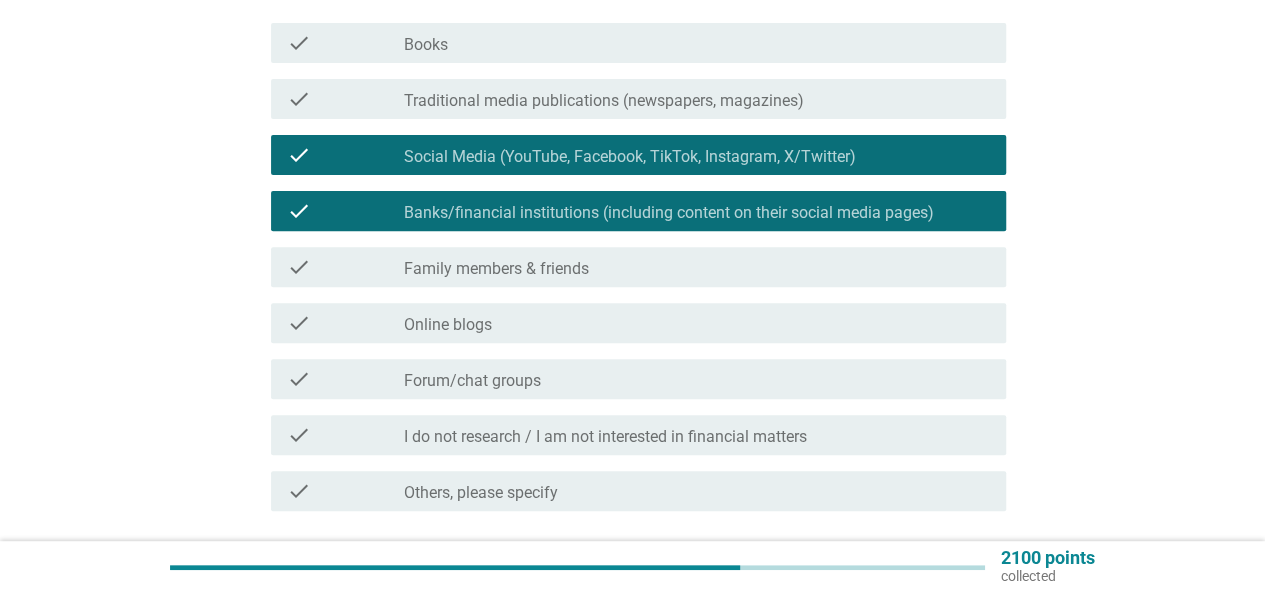 scroll, scrollTop: 408, scrollLeft: 0, axis: vertical 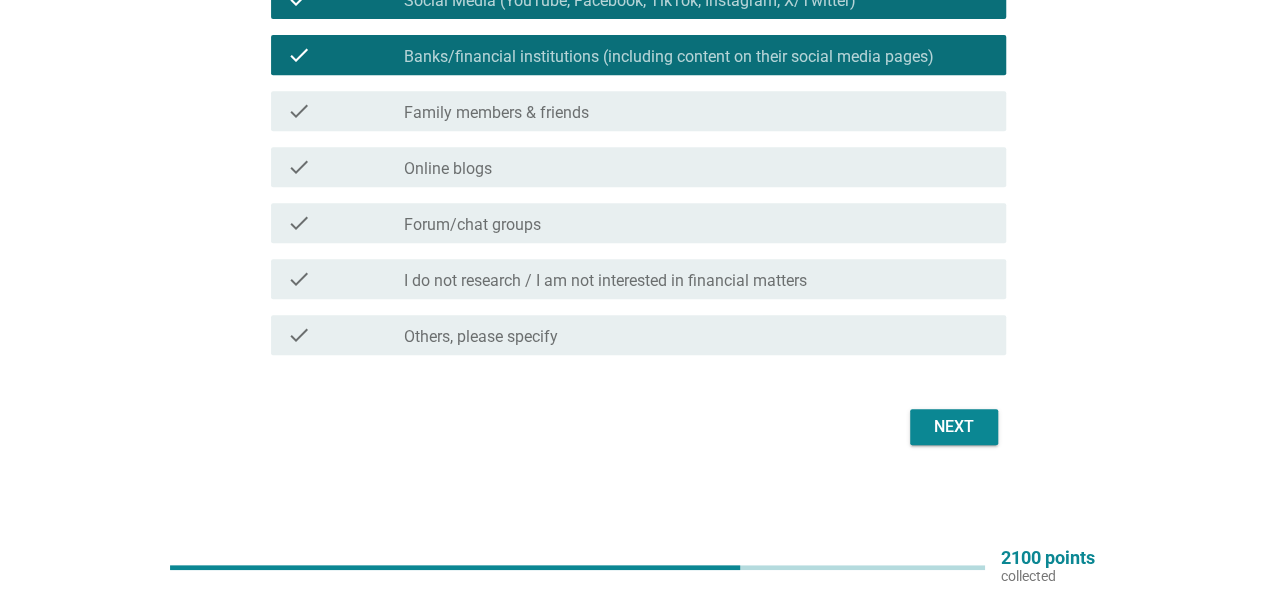 click on "Next" at bounding box center (954, 427) 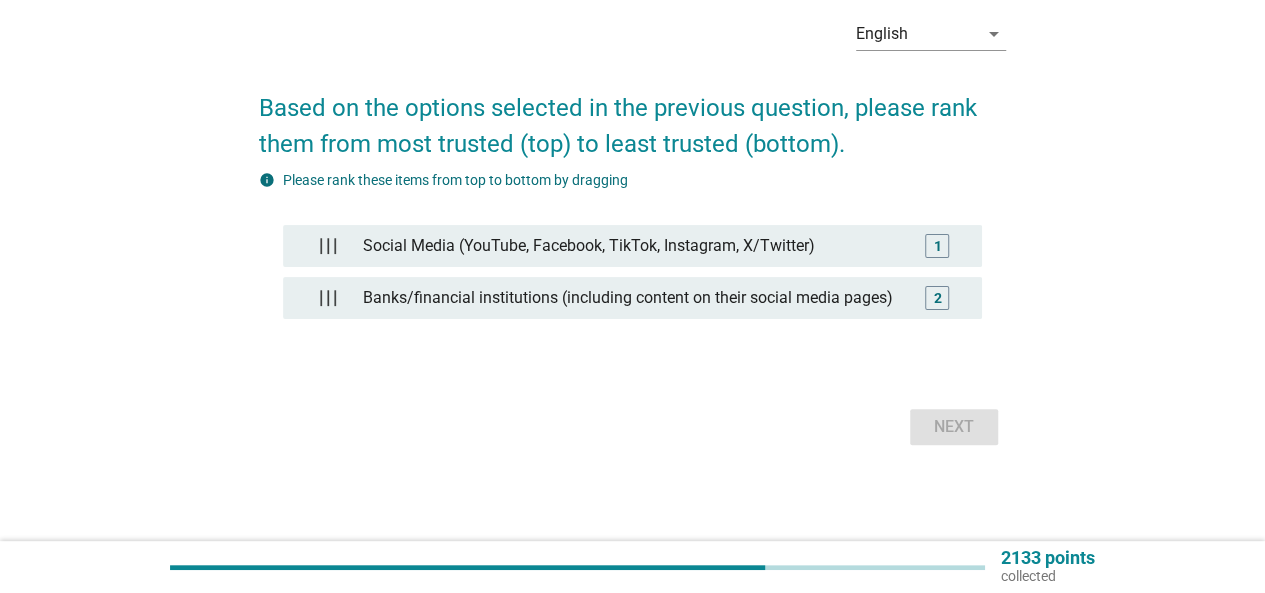 scroll, scrollTop: 0, scrollLeft: 0, axis: both 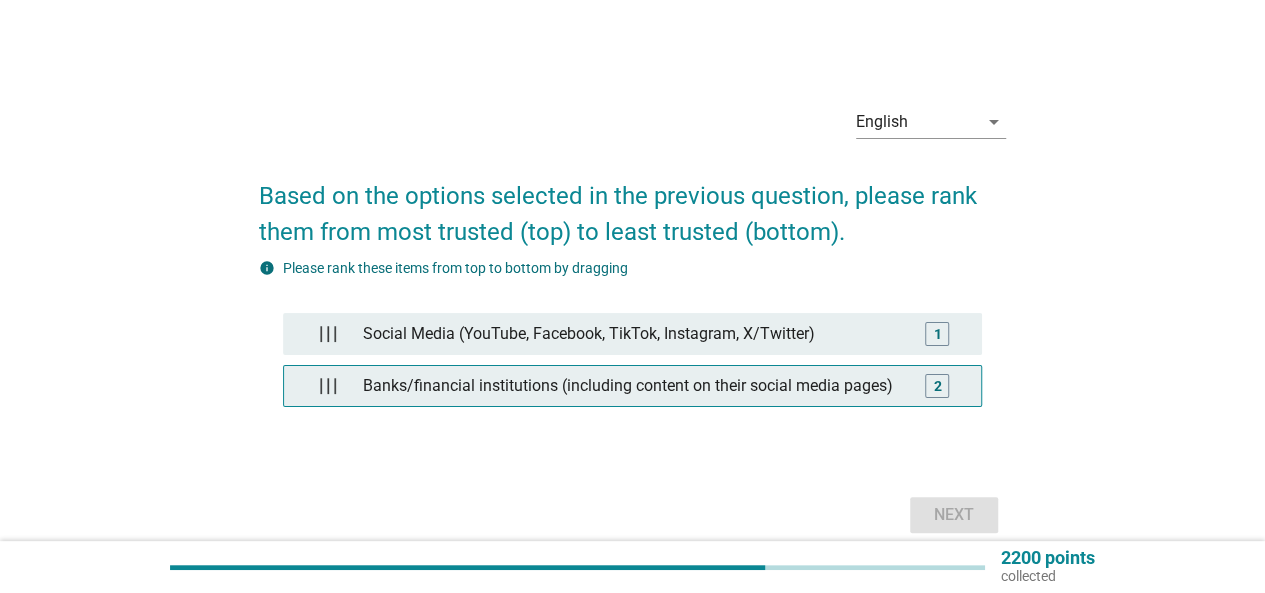 click on "Banks/financial institutions (including content on their social media pages)" at bounding box center (632, 386) 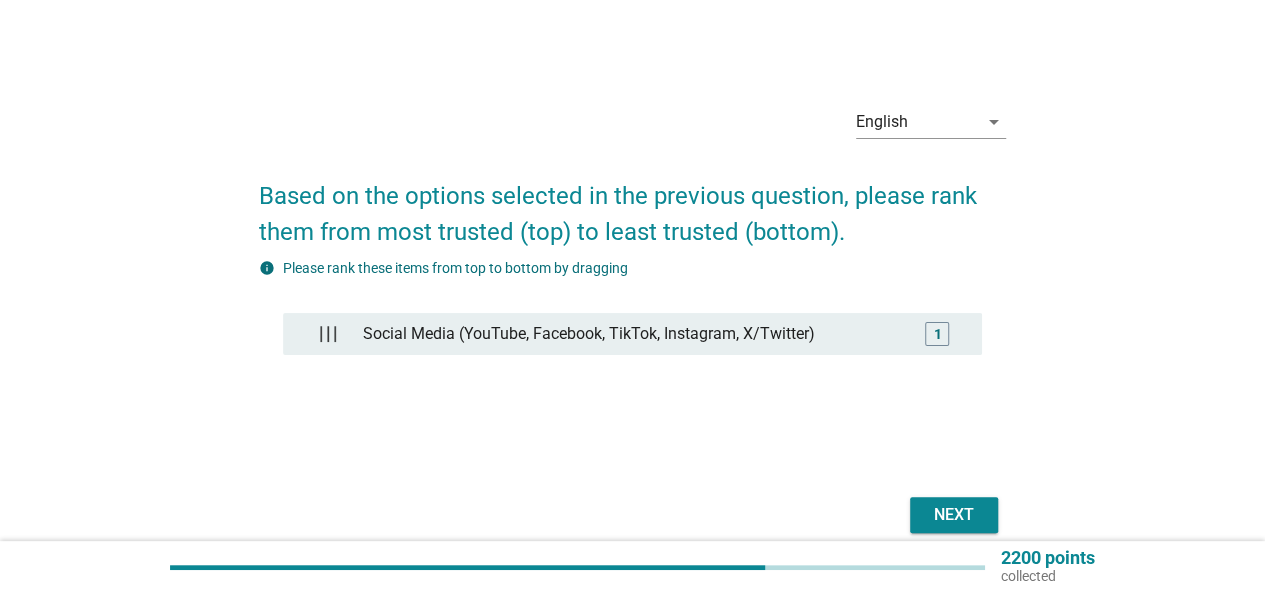 type 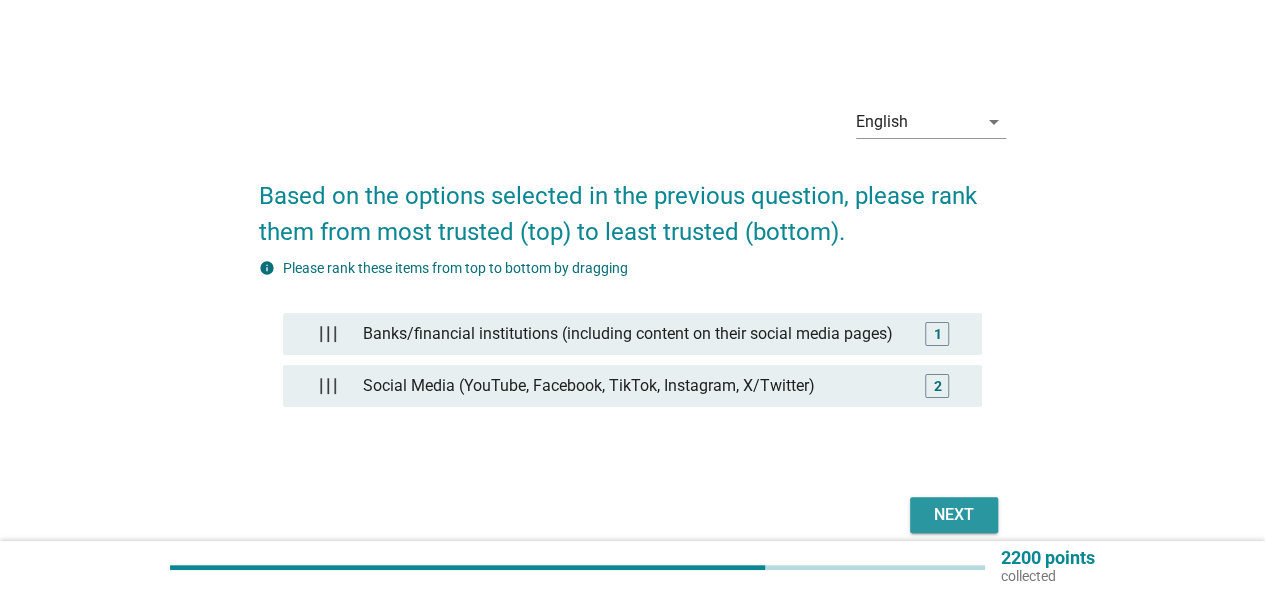 click on "Next" at bounding box center (954, 515) 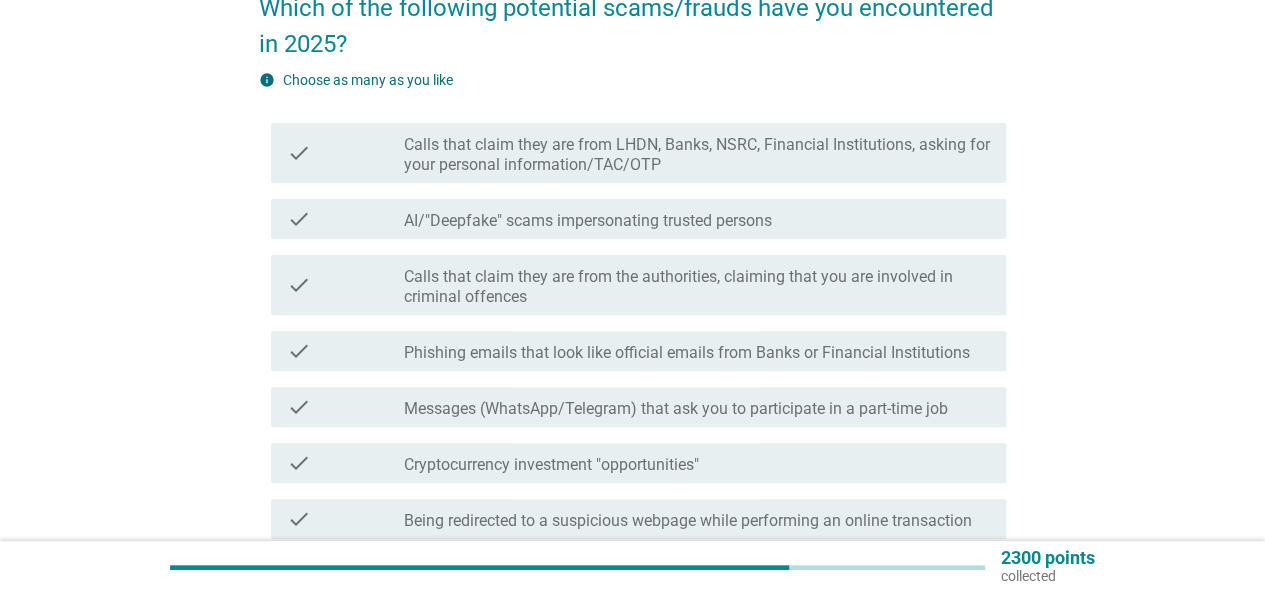 scroll, scrollTop: 100, scrollLeft: 0, axis: vertical 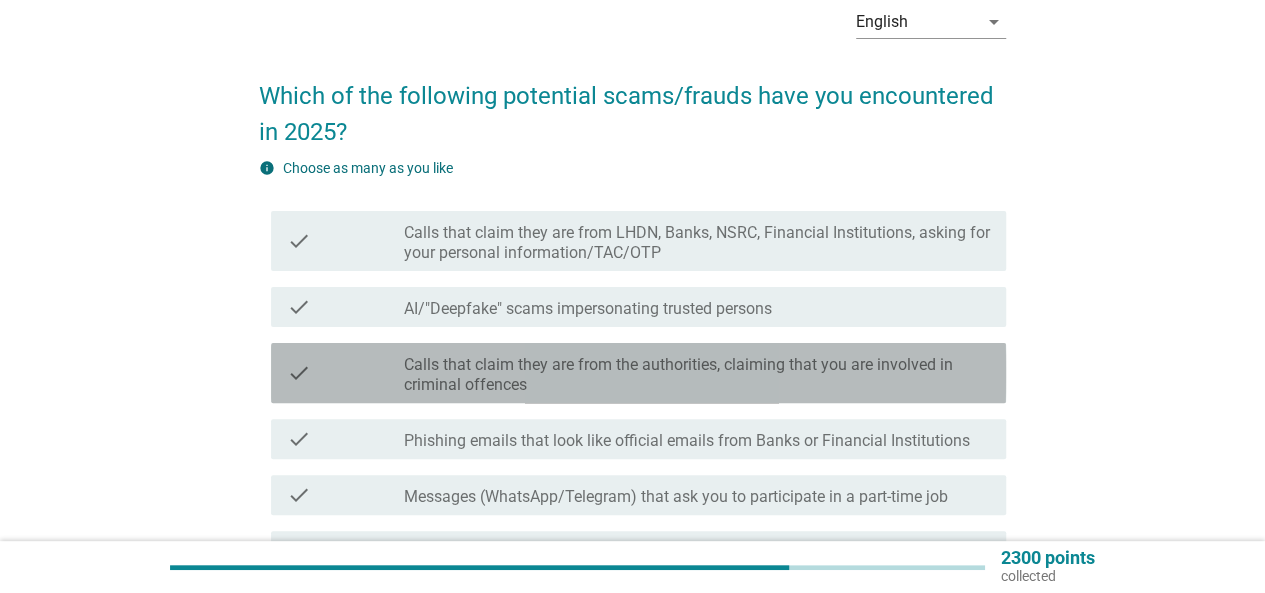 click on "Calls that claim they are from the authorities, claiming that you are involved in criminal offences" at bounding box center (697, 375) 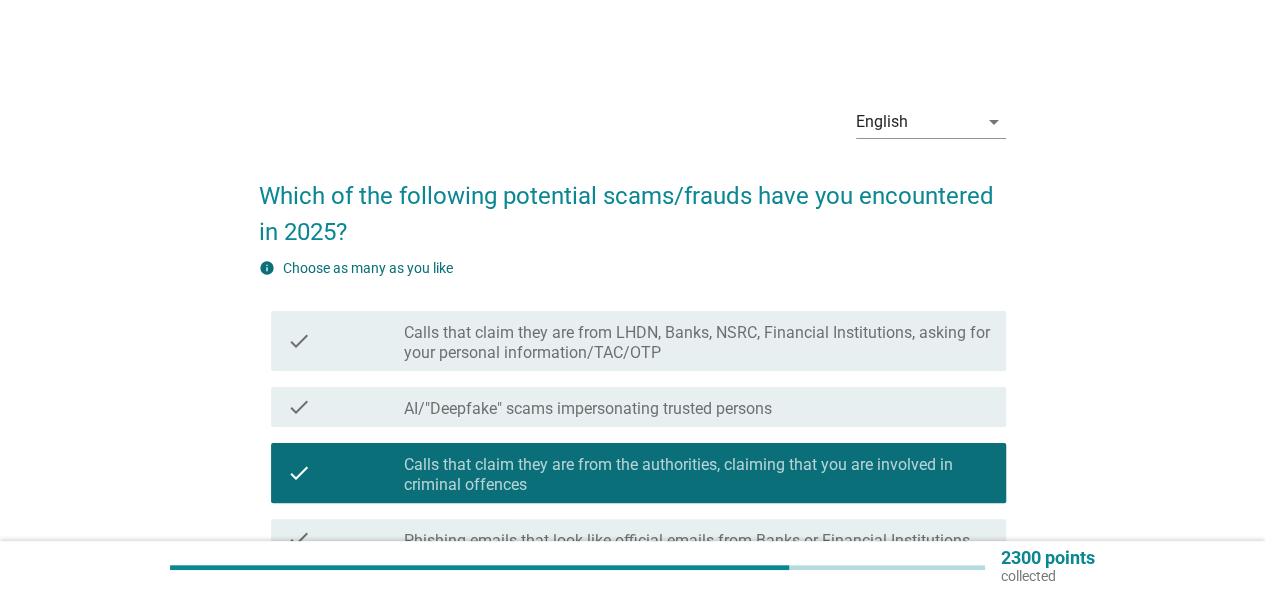 scroll, scrollTop: 100, scrollLeft: 0, axis: vertical 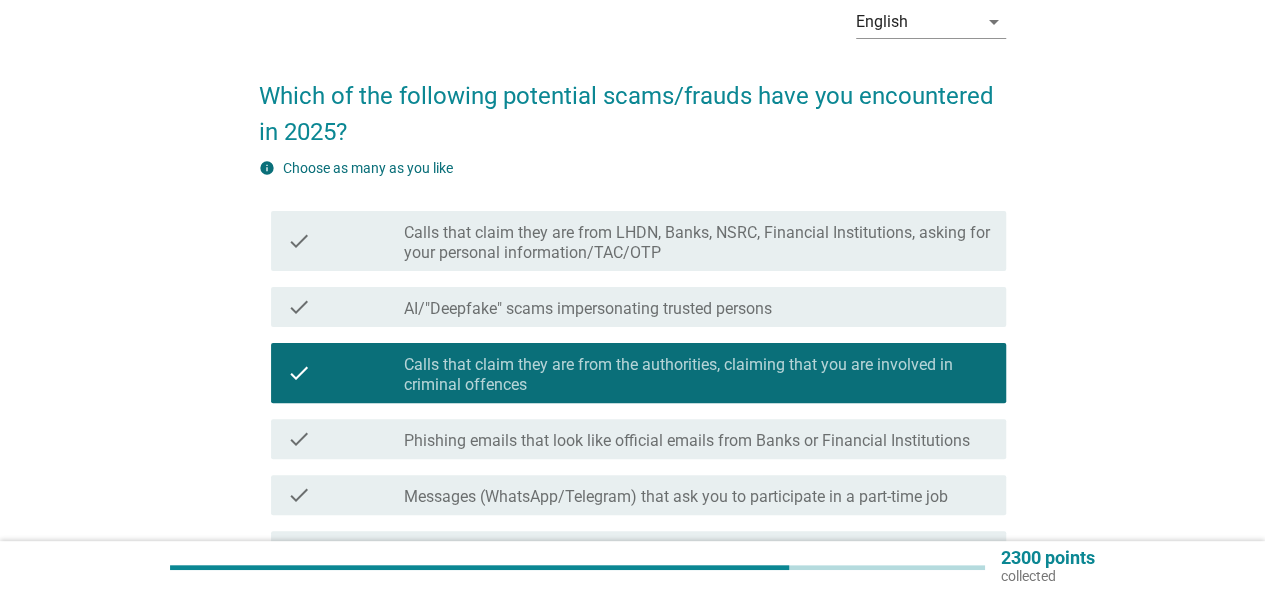click on "check     check_box_outline_blank Calls that claim they are from LHDN, Banks, NSRC, Financial Institutions, asking for your personal information/TAC/OTP" at bounding box center (638, 241) 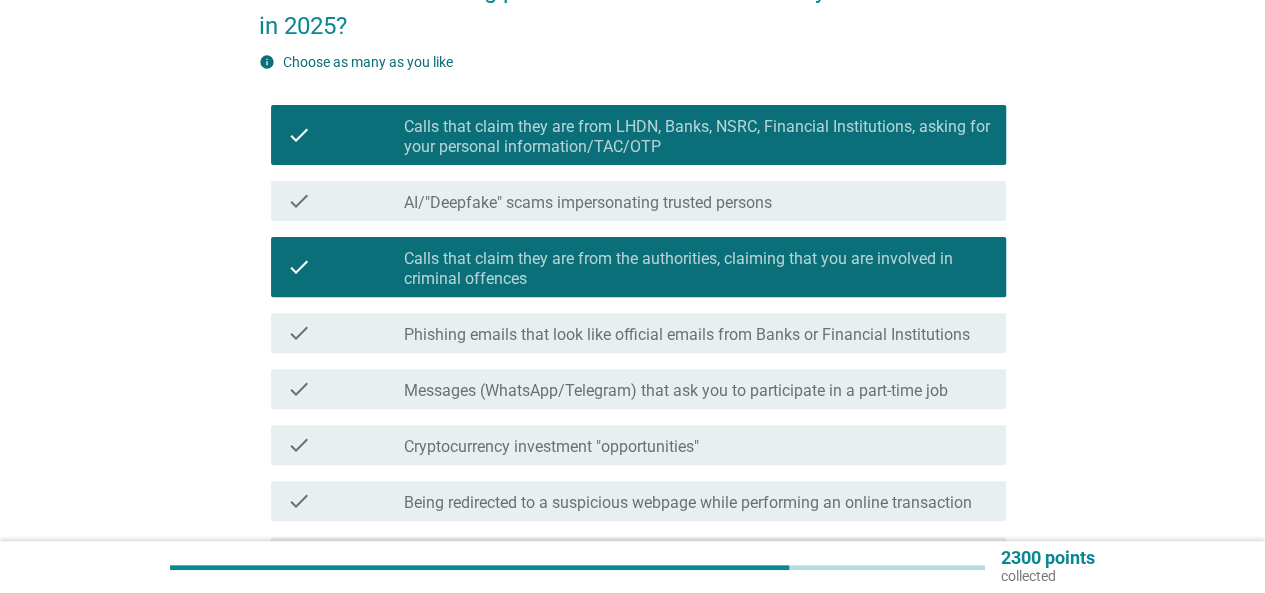 scroll, scrollTop: 484, scrollLeft: 0, axis: vertical 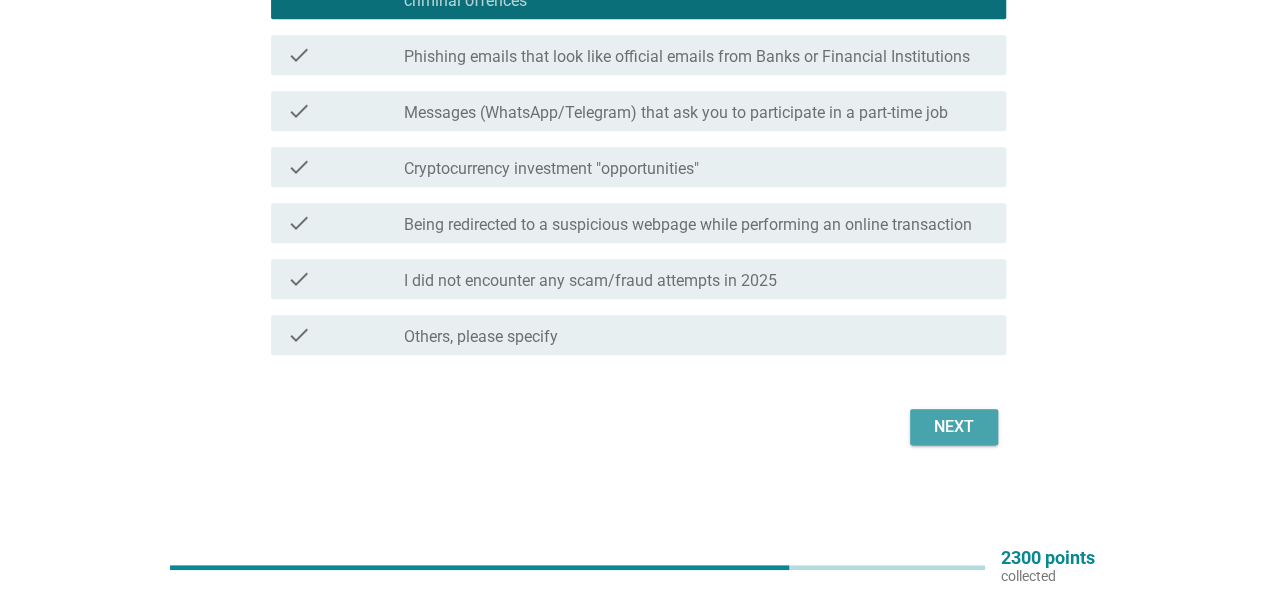 click on "Next" at bounding box center [954, 427] 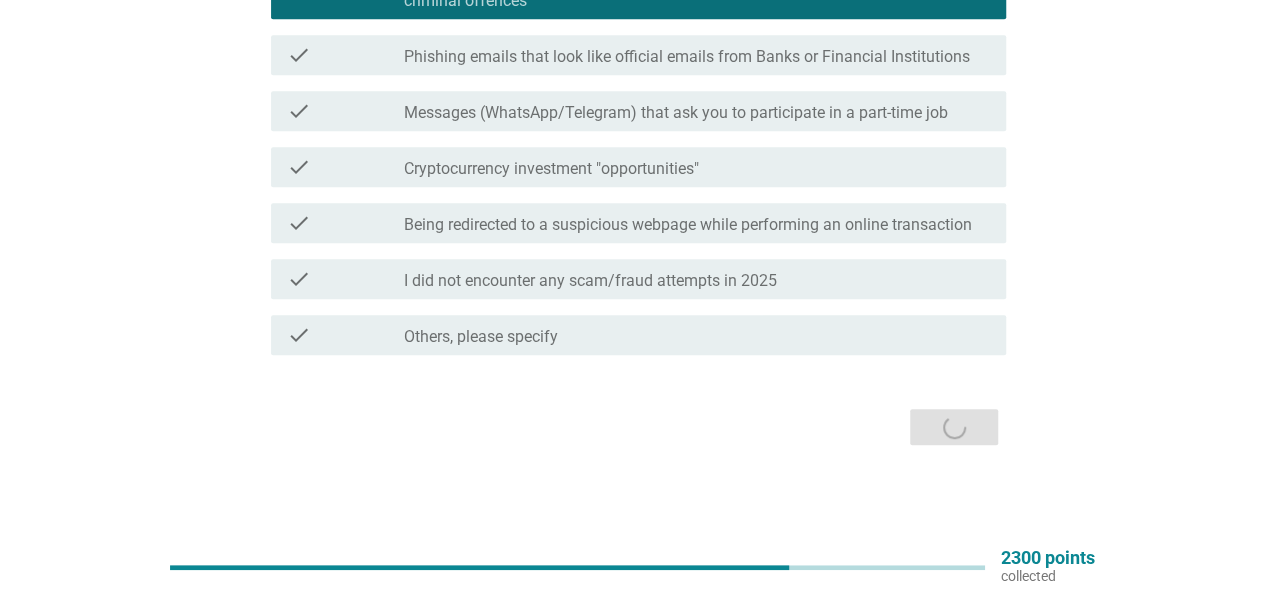 scroll, scrollTop: 0, scrollLeft: 0, axis: both 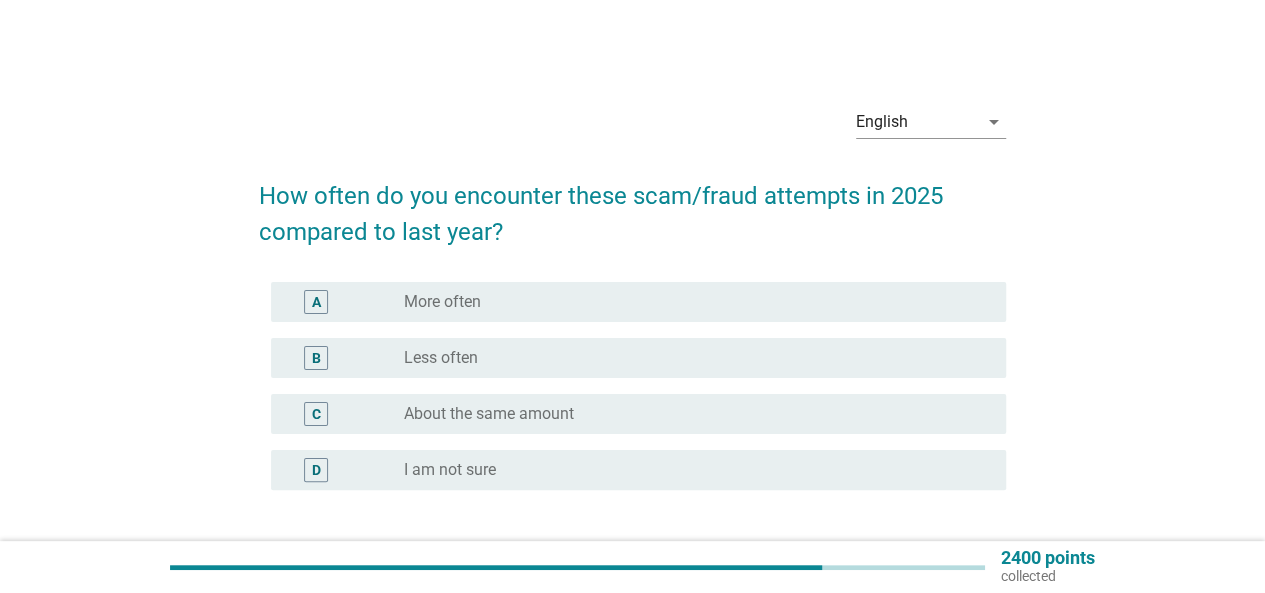 click on "radio_button_unchecked Less often" at bounding box center [689, 358] 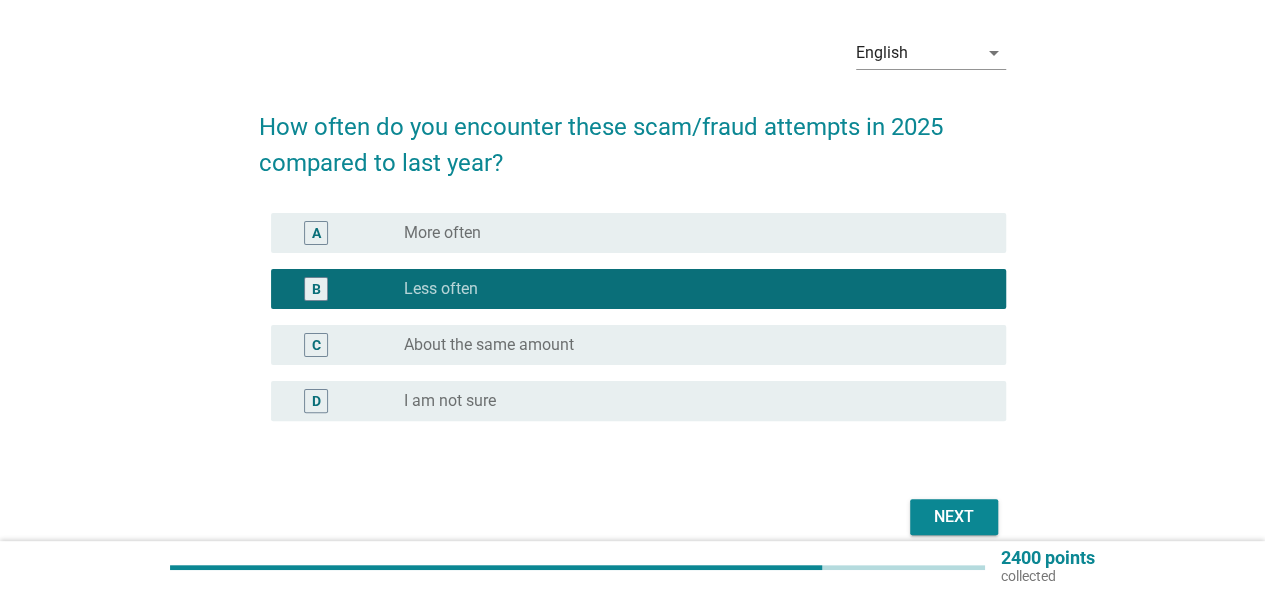 scroll, scrollTop: 100, scrollLeft: 0, axis: vertical 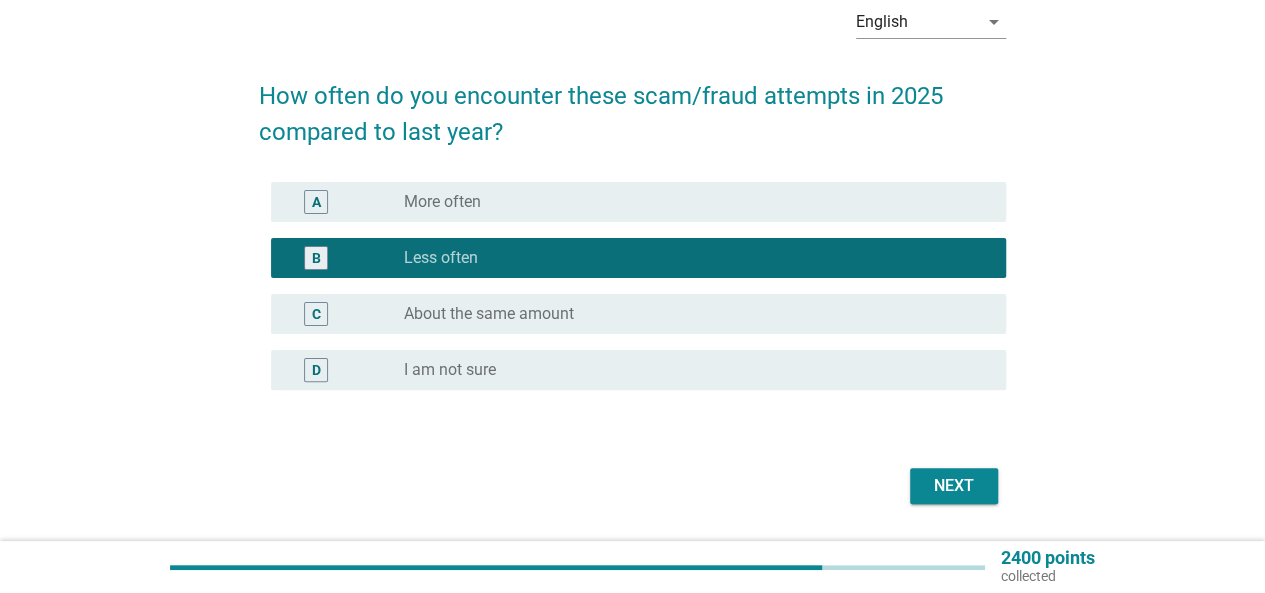 click on "Next" at bounding box center (954, 486) 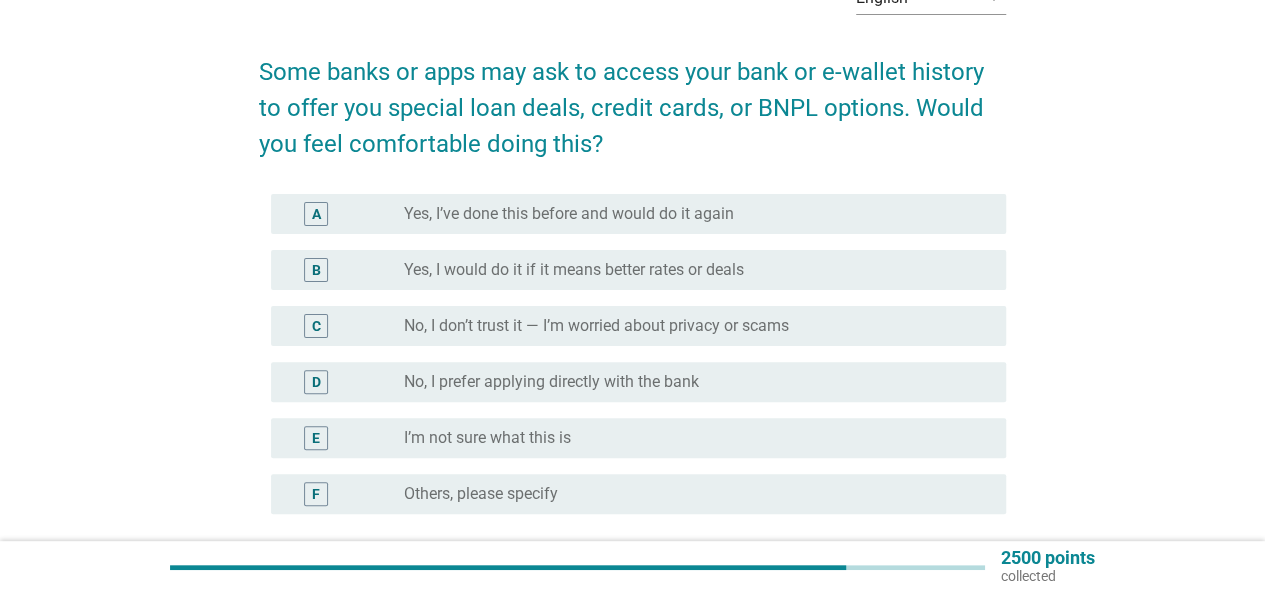 scroll, scrollTop: 200, scrollLeft: 0, axis: vertical 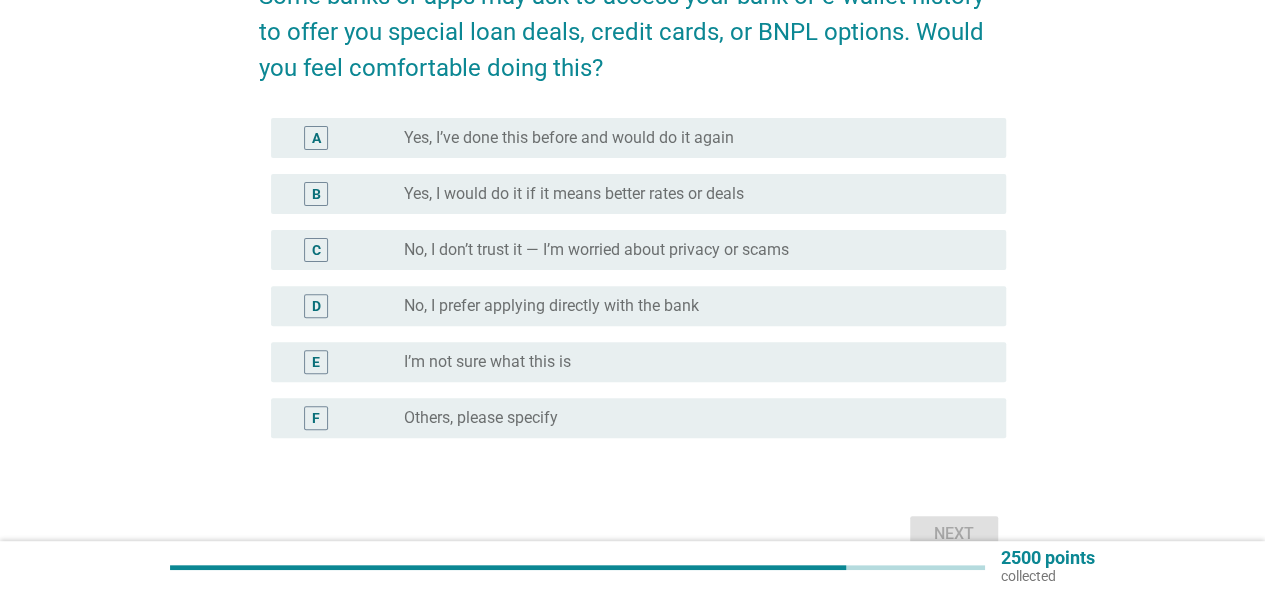 click on "Yes, I’ve done this before and would do it again" at bounding box center [569, 138] 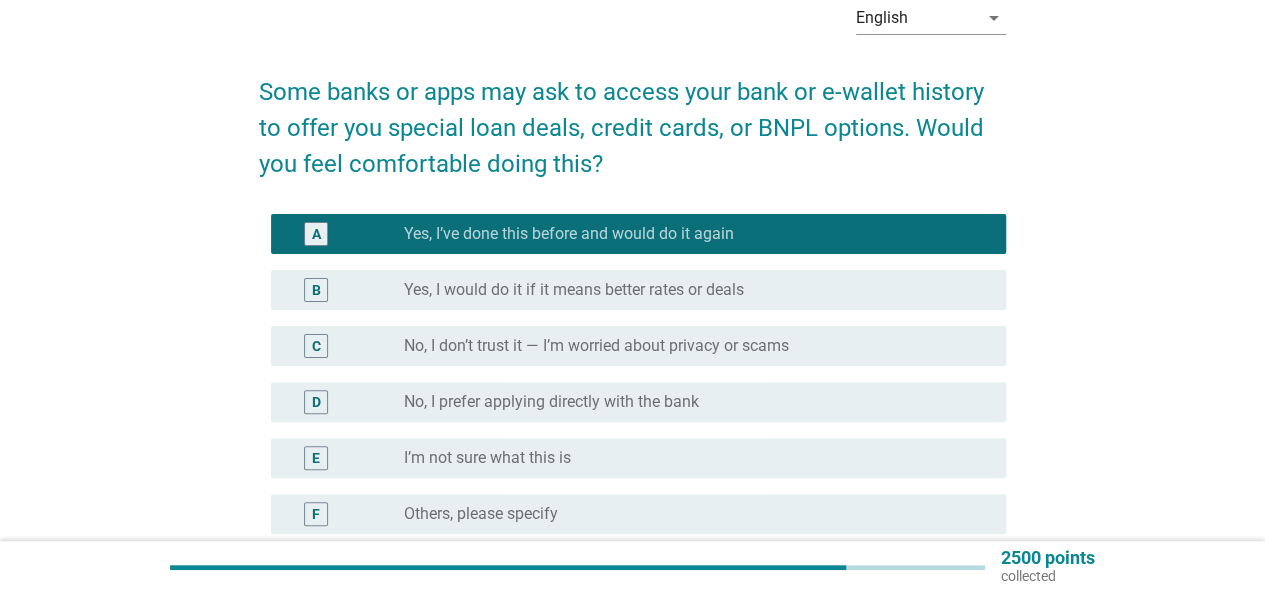 scroll, scrollTop: 100, scrollLeft: 0, axis: vertical 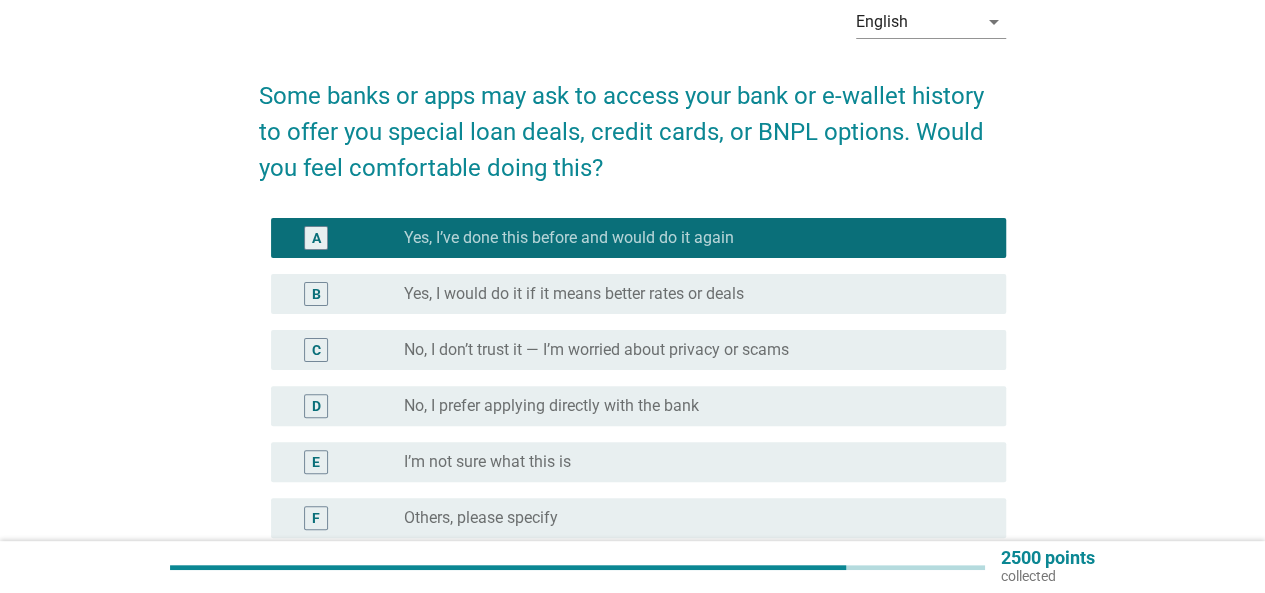 click on "radio_button_unchecked Yes, I would do it if it means better rates or deals" at bounding box center [697, 294] 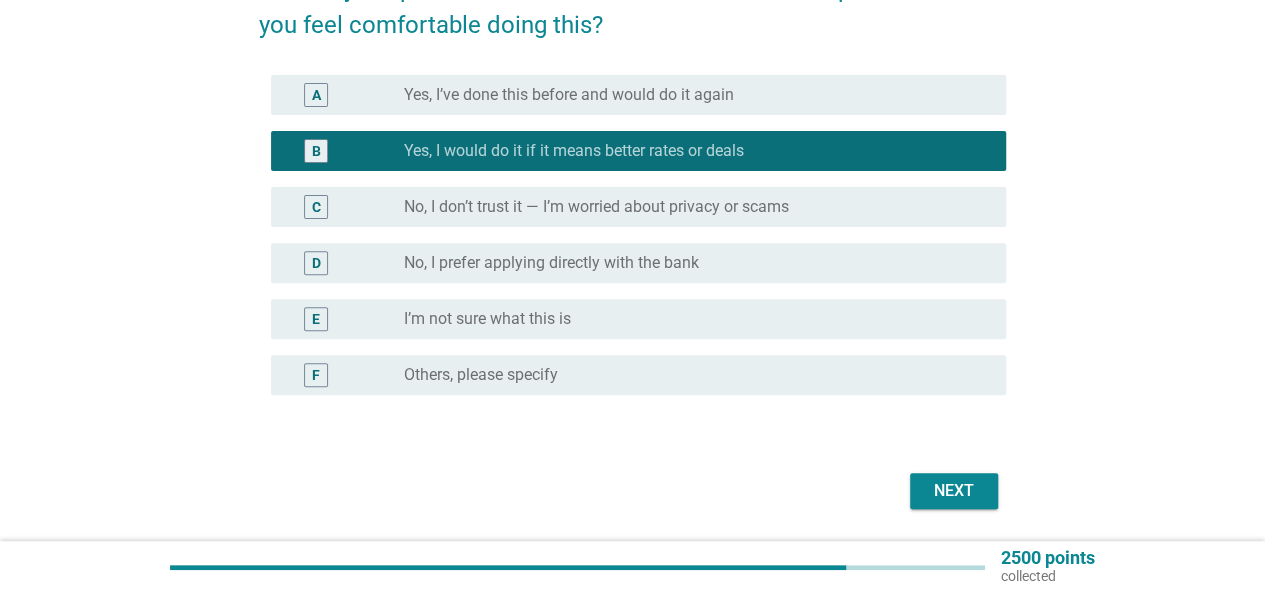 scroll, scrollTop: 306, scrollLeft: 0, axis: vertical 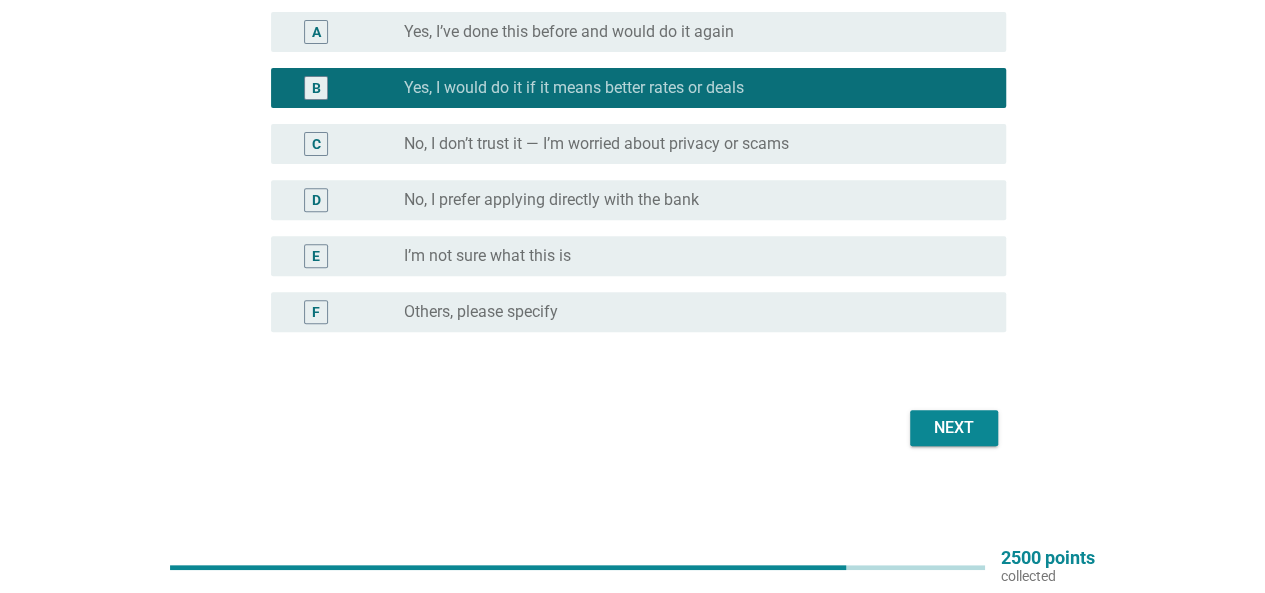click on "No, I prefer applying directly with the bank" at bounding box center [551, 200] 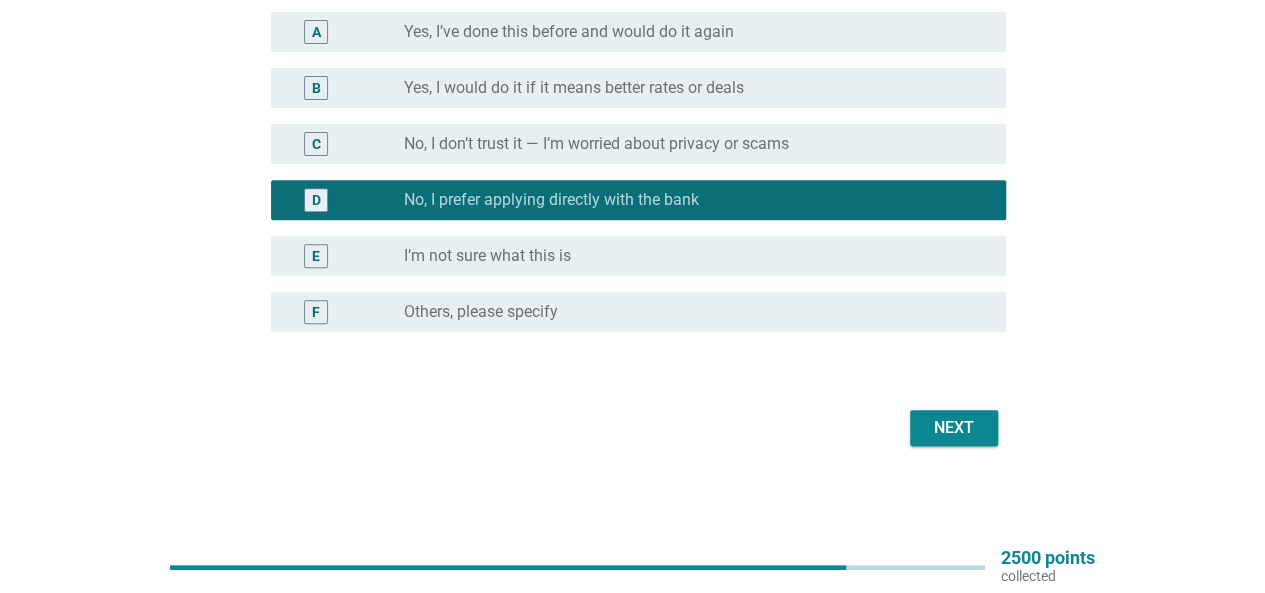 click on "Next" at bounding box center (632, 428) 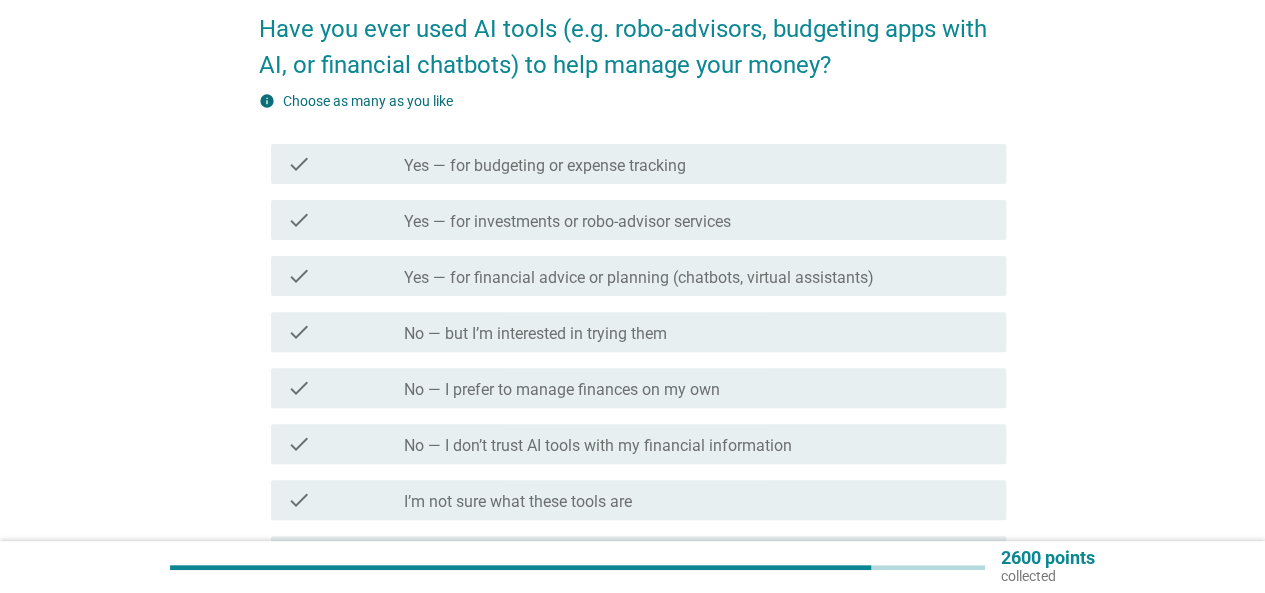 scroll, scrollTop: 300, scrollLeft: 0, axis: vertical 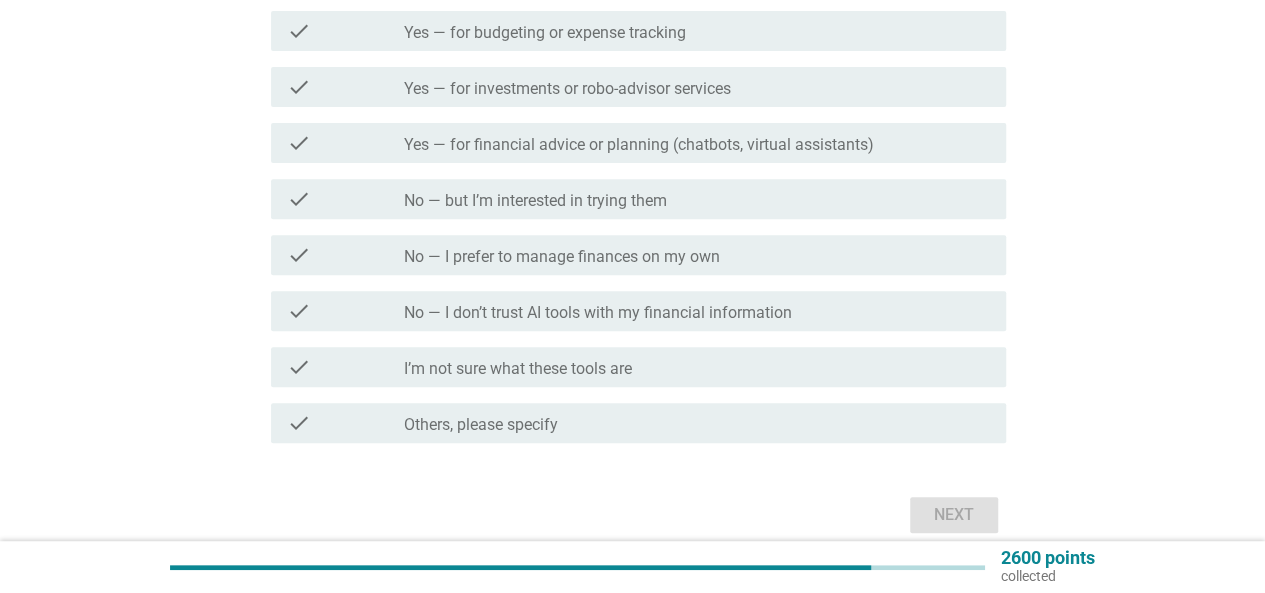 click on "check_box_outline_blank No — I prefer to manage finances on my own" at bounding box center [697, 255] 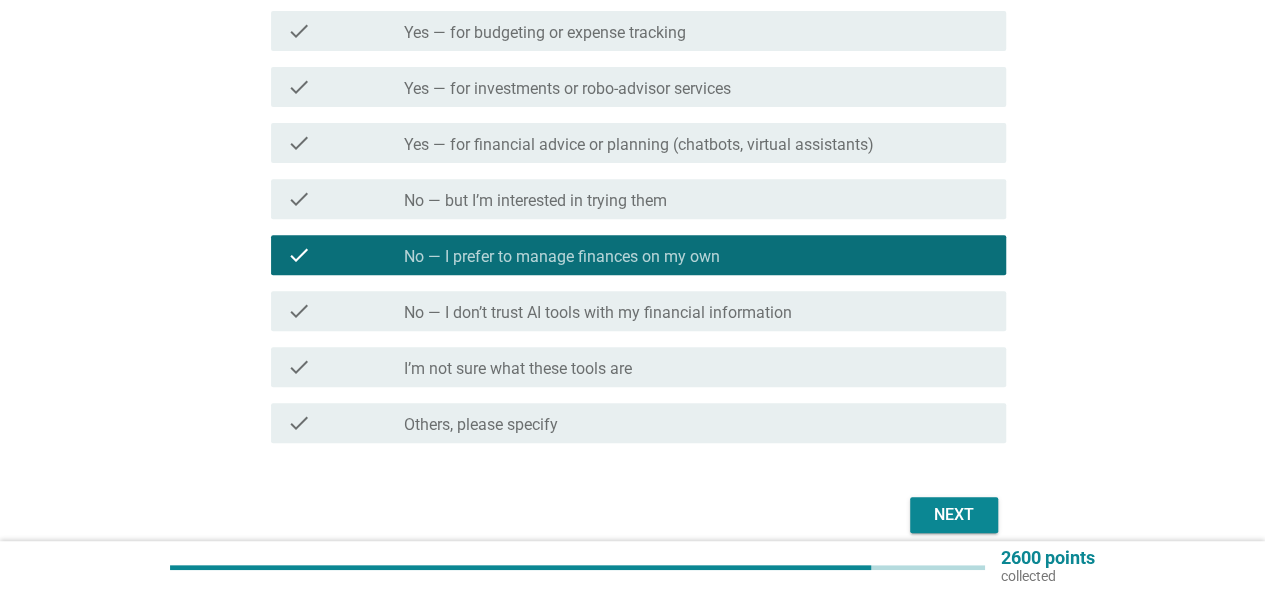 click on "Next" at bounding box center [954, 515] 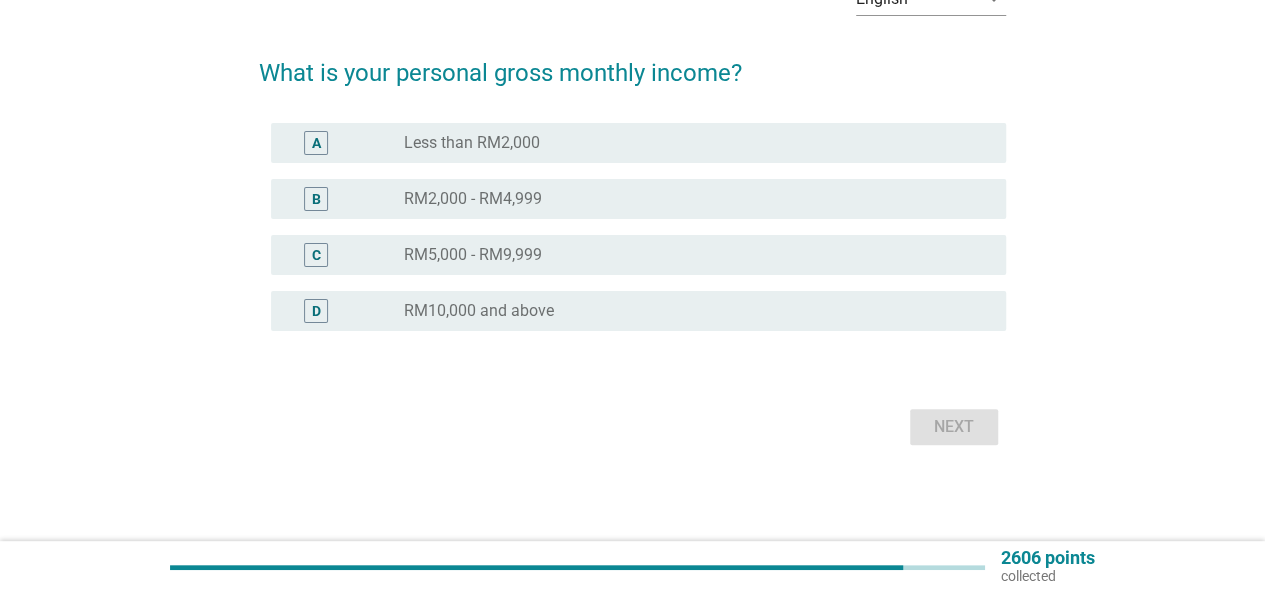 scroll, scrollTop: 0, scrollLeft: 0, axis: both 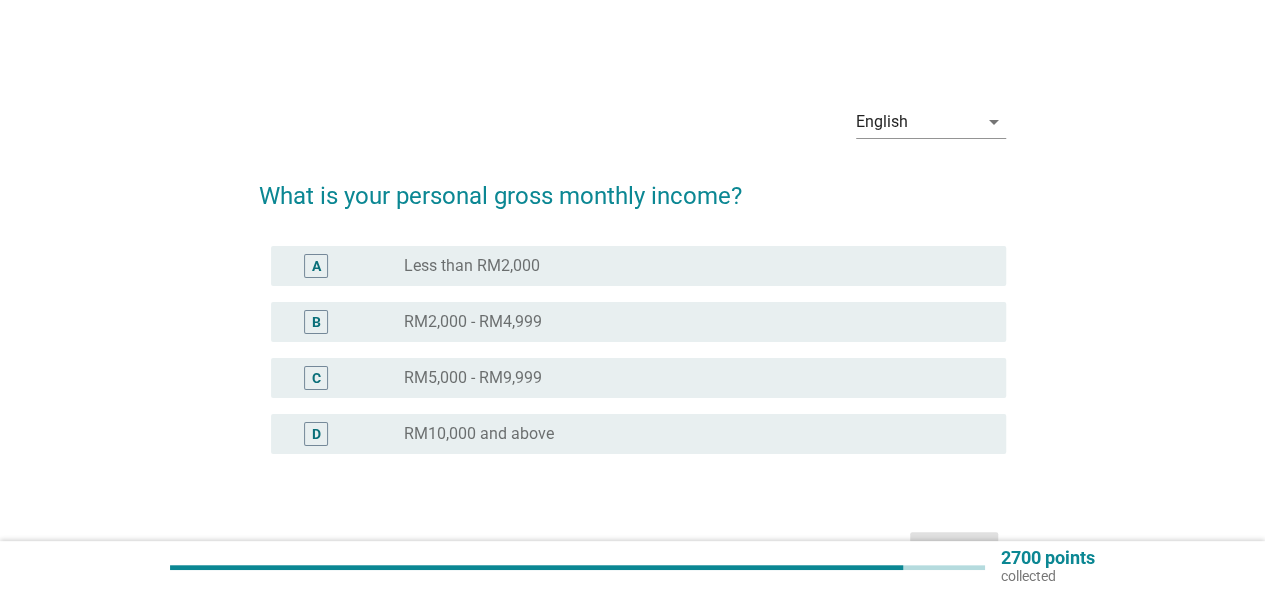 click on "RM10,000 and above" at bounding box center [479, 434] 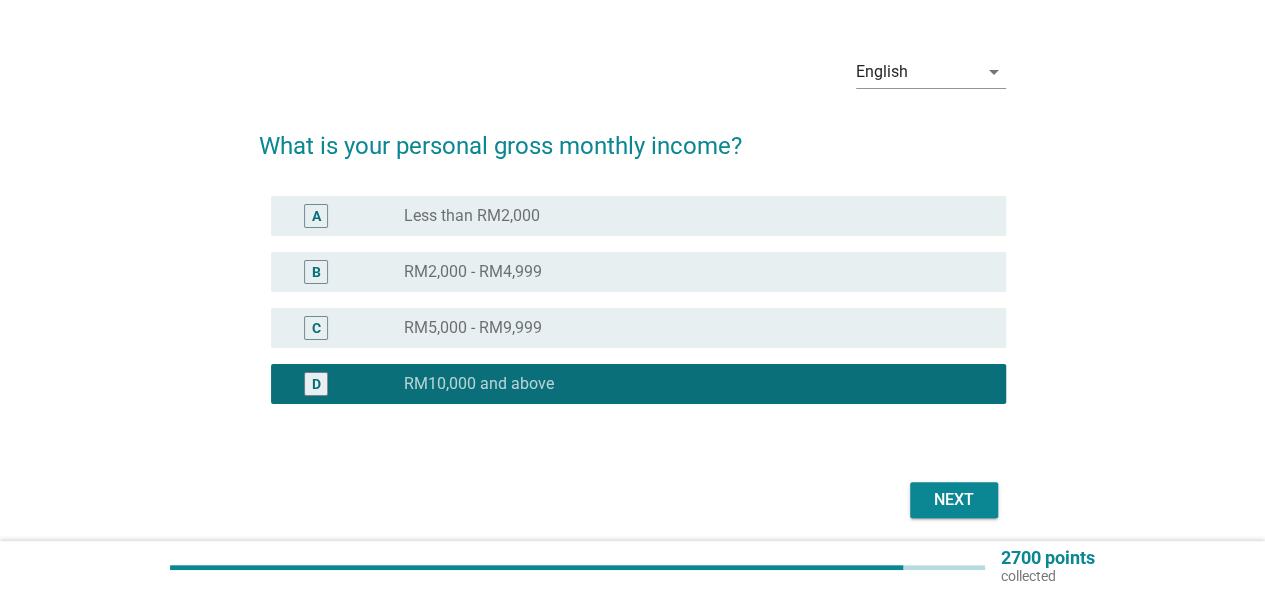 scroll, scrollTop: 100, scrollLeft: 0, axis: vertical 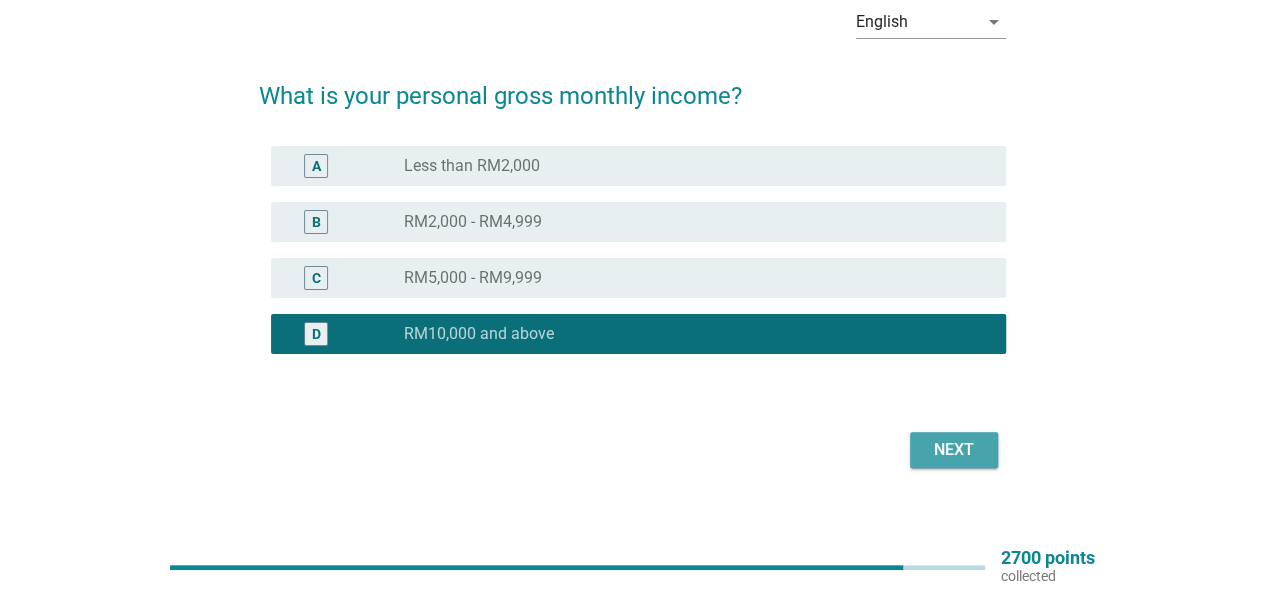 click on "Next" at bounding box center [954, 450] 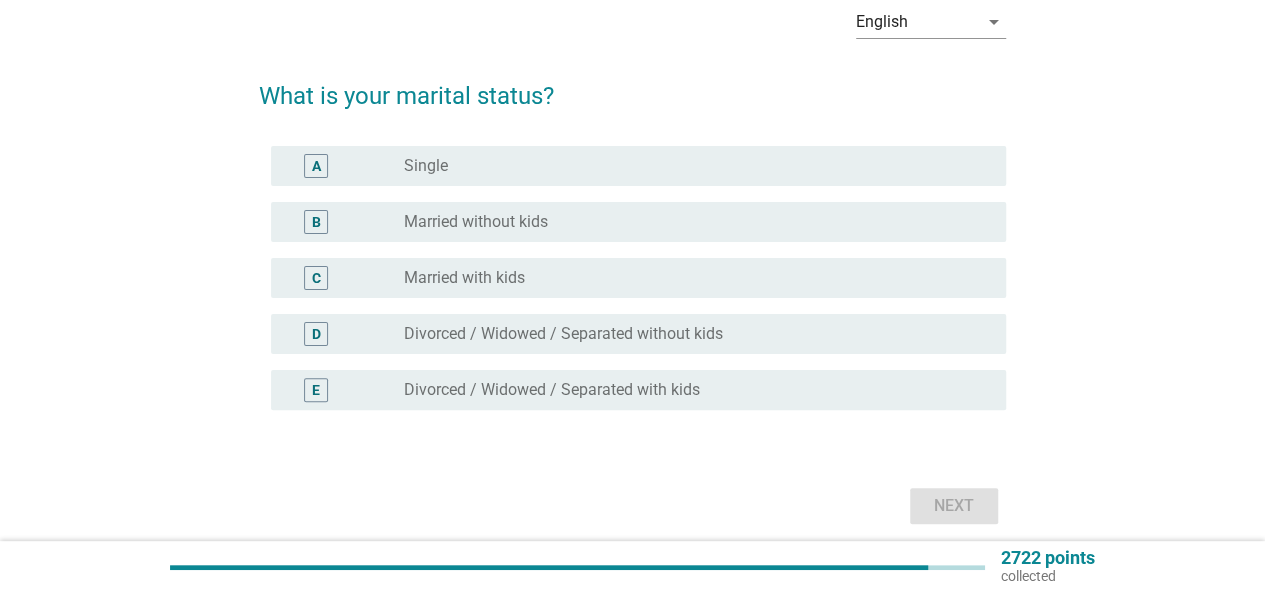 scroll, scrollTop: 0, scrollLeft: 0, axis: both 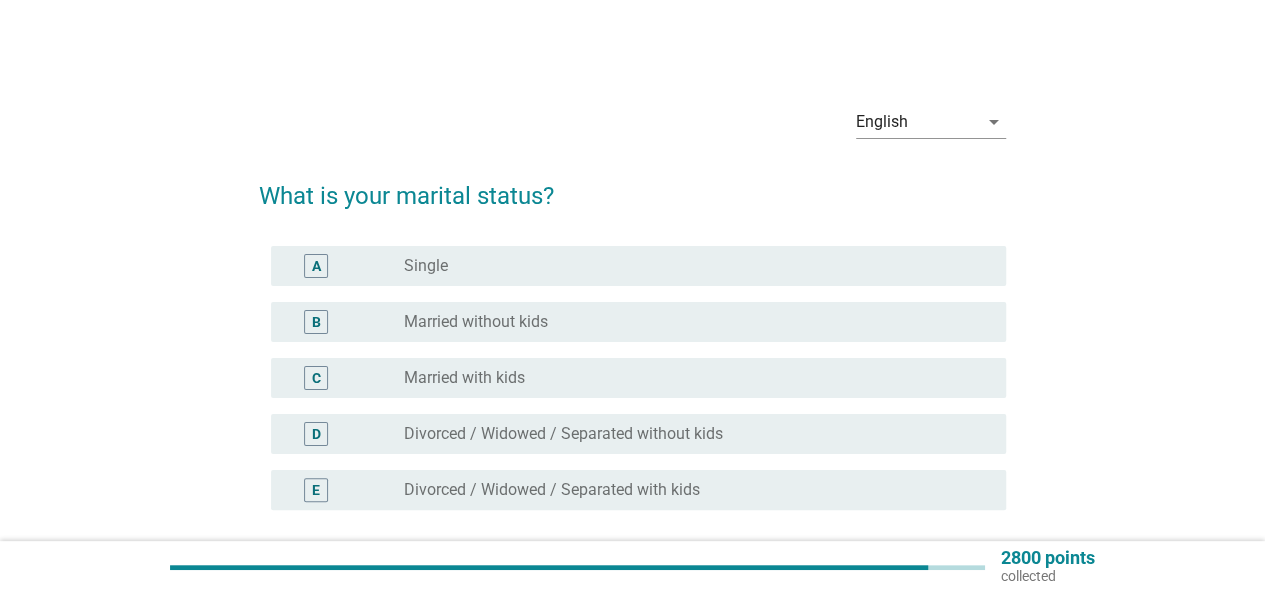 click on "radio_button_unchecked Married without kids" at bounding box center (689, 322) 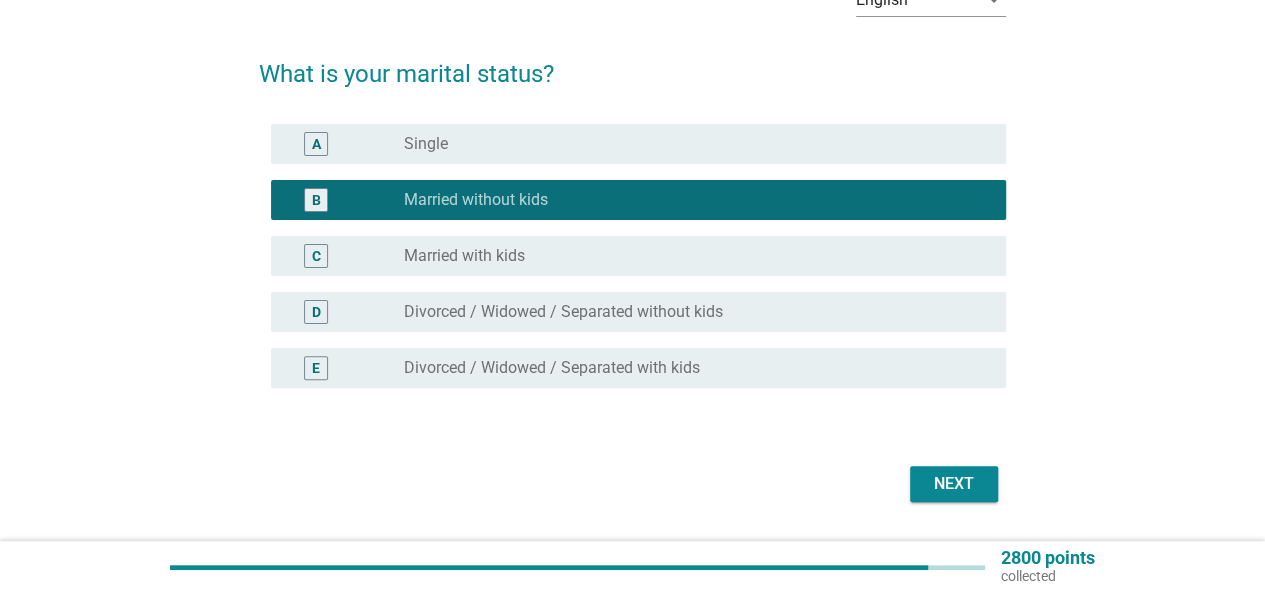 scroll, scrollTop: 178, scrollLeft: 0, axis: vertical 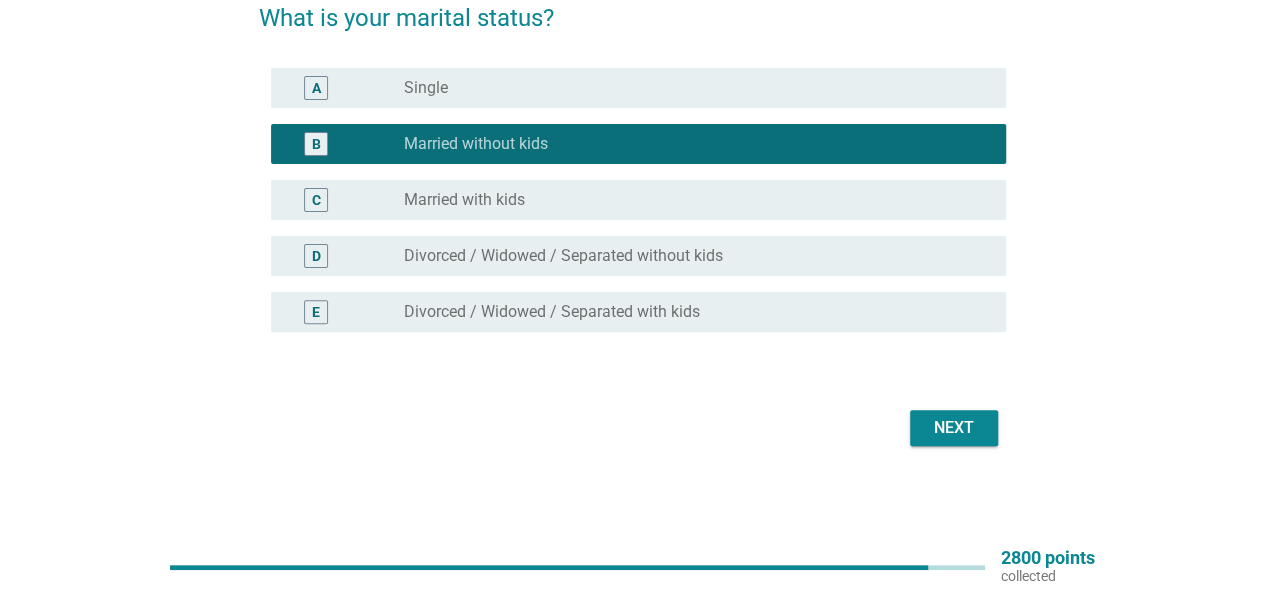 click on "A     radio_button_unchecked Single" at bounding box center (638, 88) 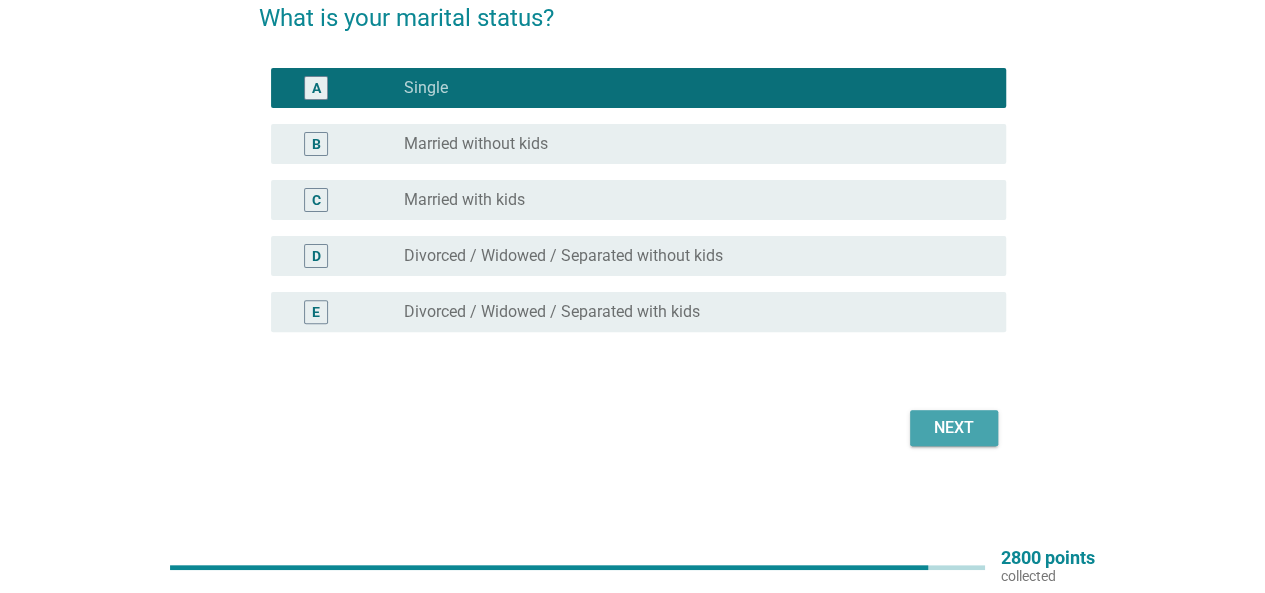 click on "Next" at bounding box center [954, 428] 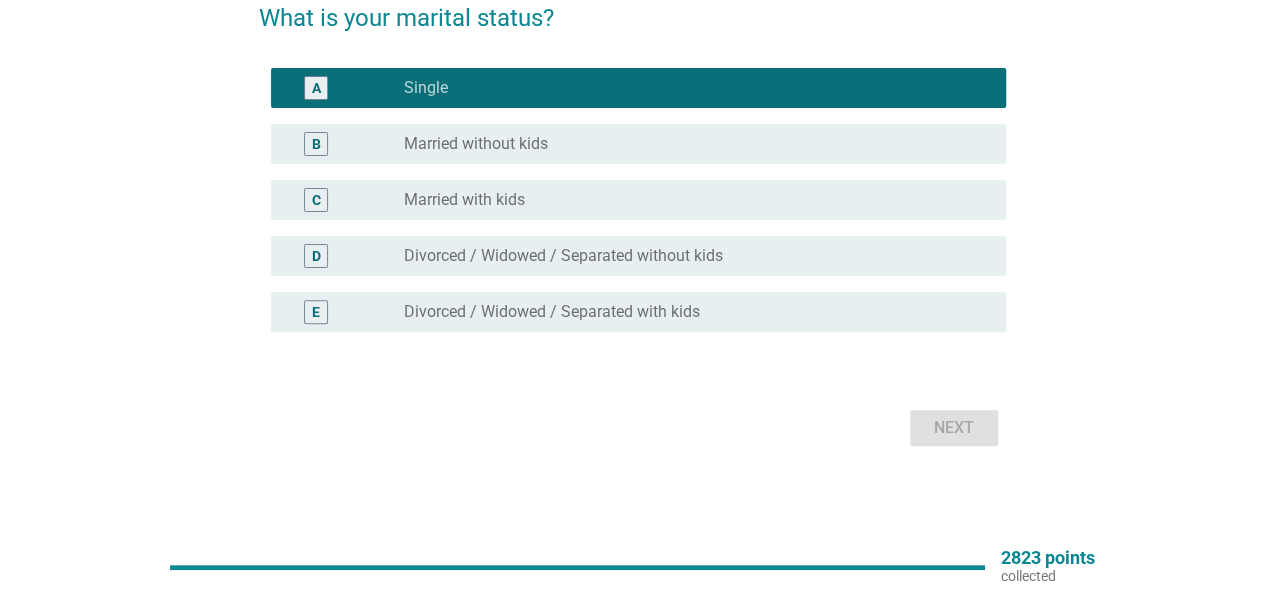 scroll, scrollTop: 0, scrollLeft: 0, axis: both 